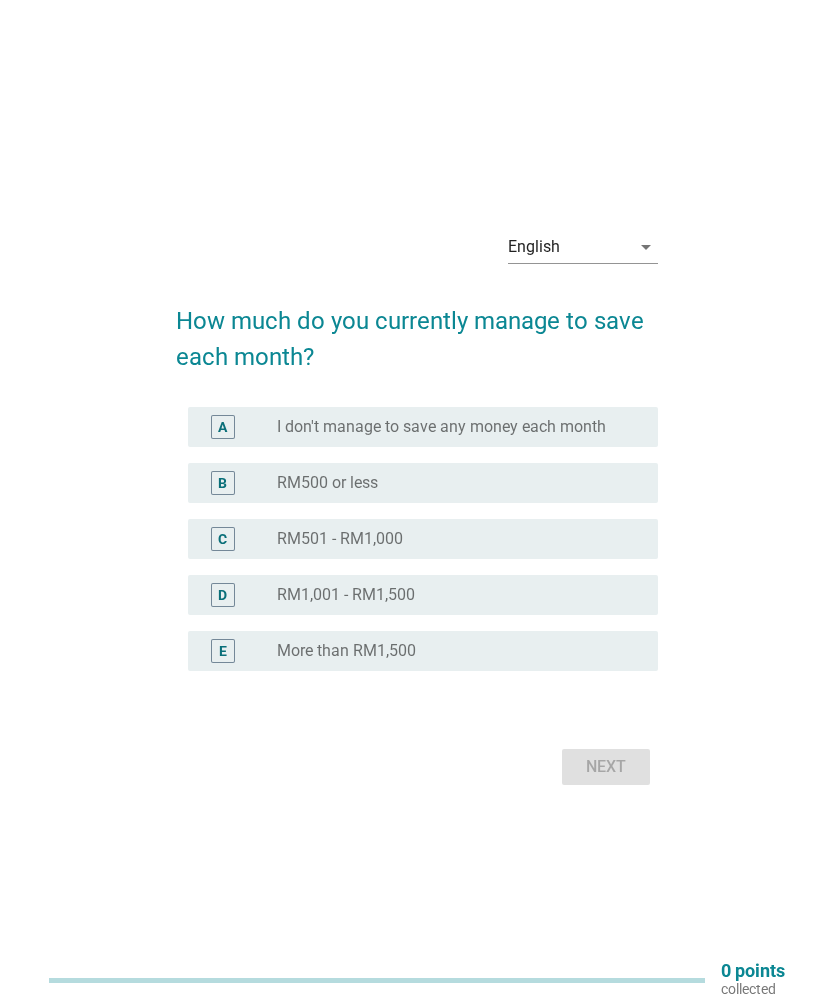 scroll, scrollTop: 0, scrollLeft: 0, axis: both 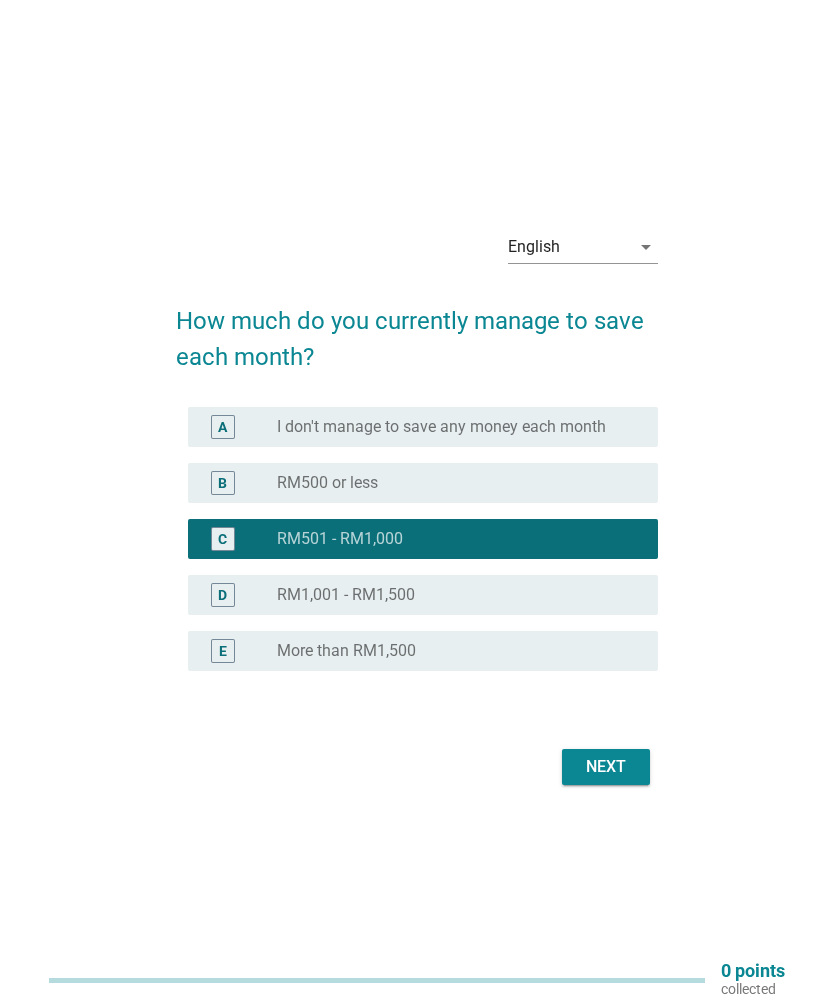 click on "Next" at bounding box center (606, 767) 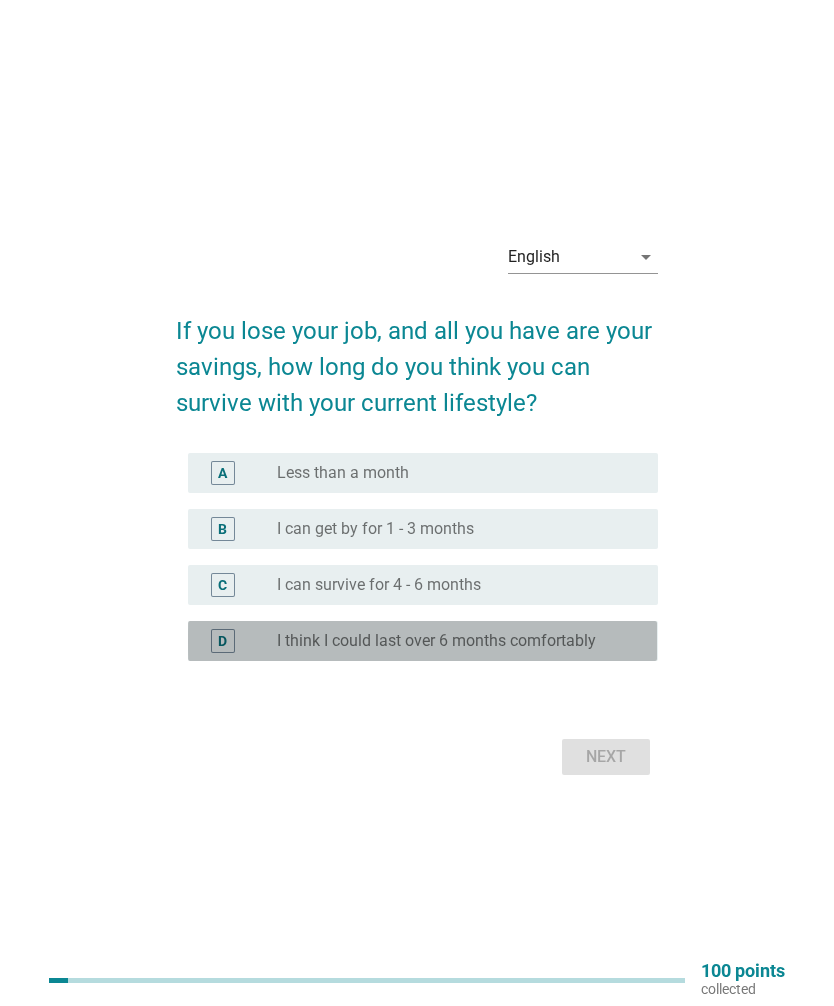 click on "I think I could last over 6 months comfortably" at bounding box center (436, 641) 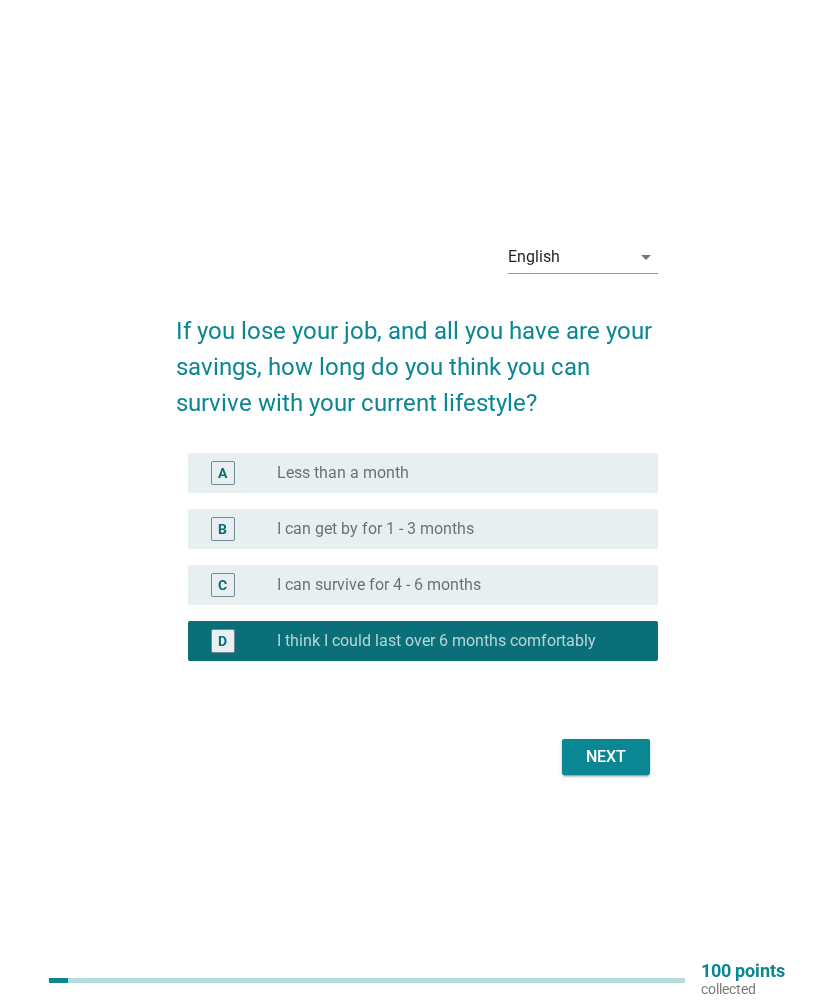 click on "Next" at bounding box center [606, 757] 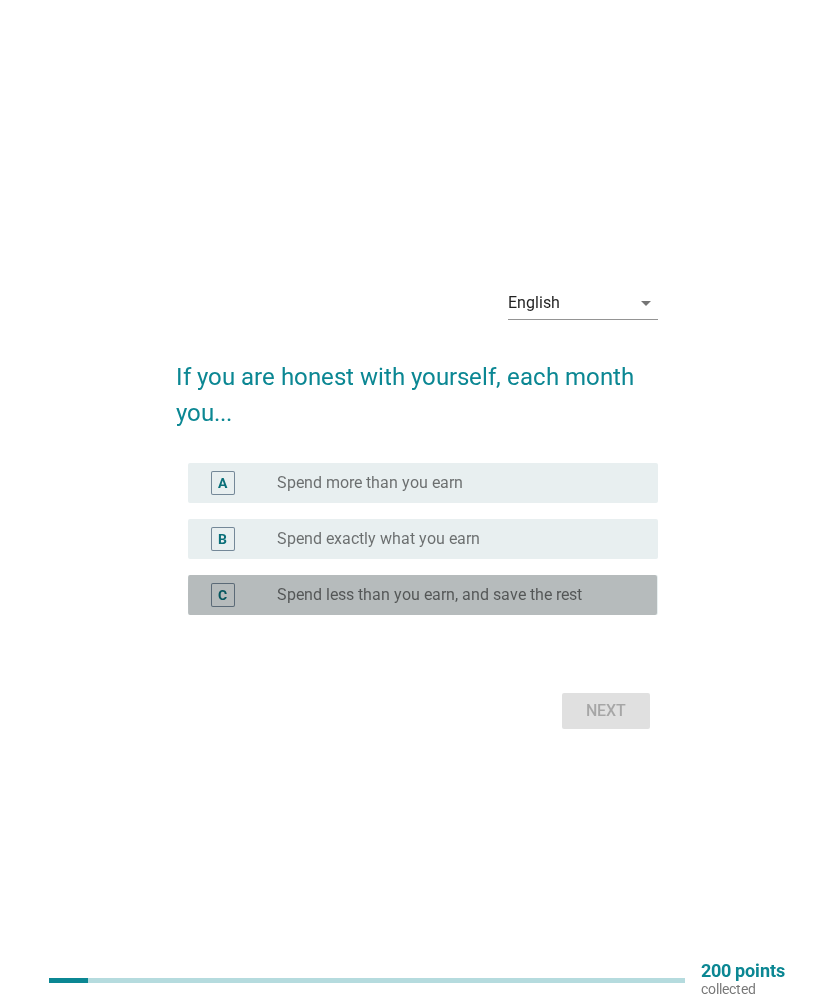 click on "Spend less than you earn, and save the rest" at bounding box center [429, 595] 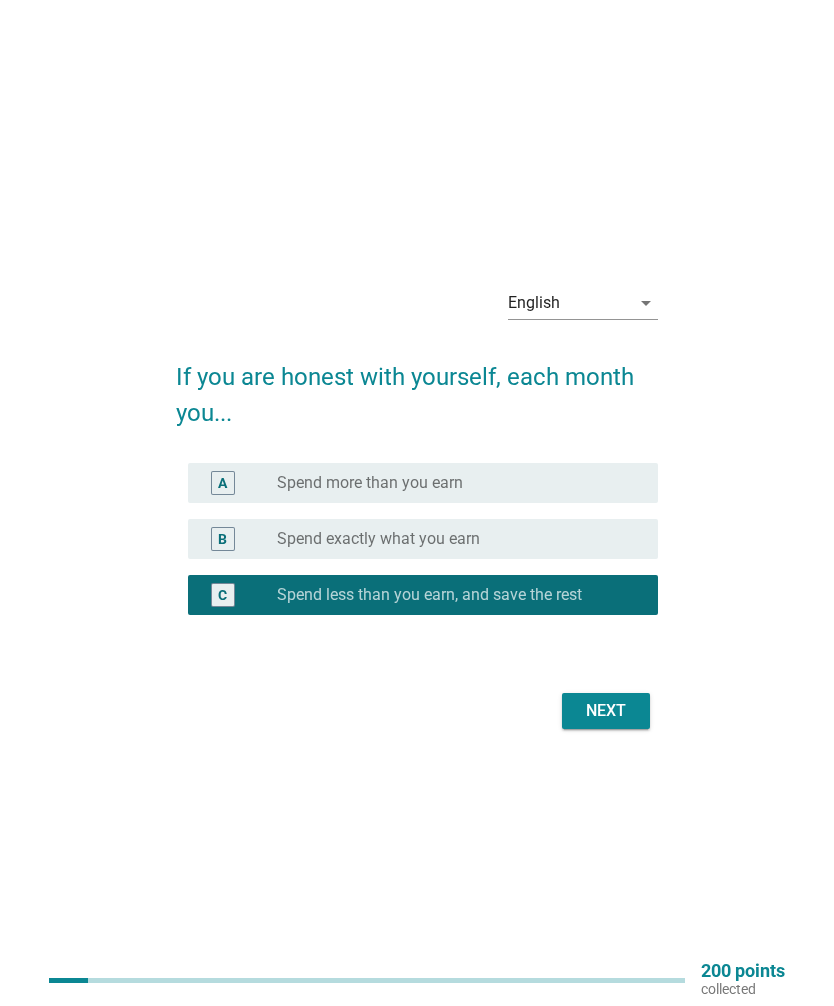 click on "Next" at bounding box center (606, 711) 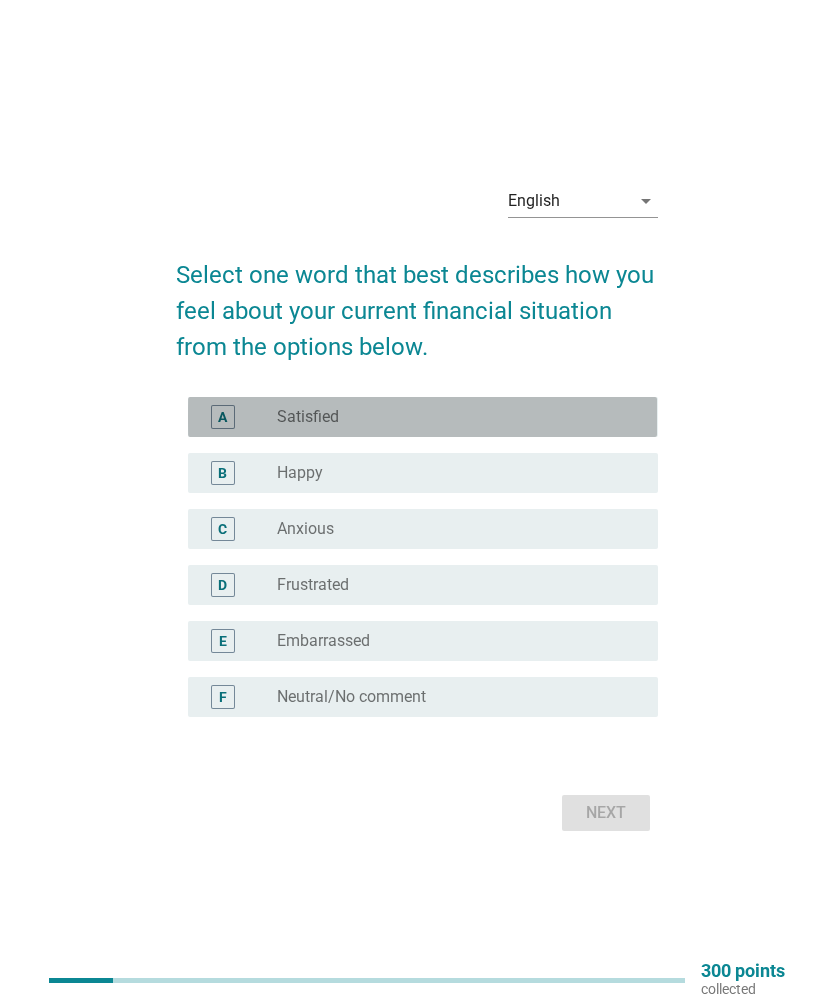 click on "radio_button_unchecked Satisfied" at bounding box center (451, 417) 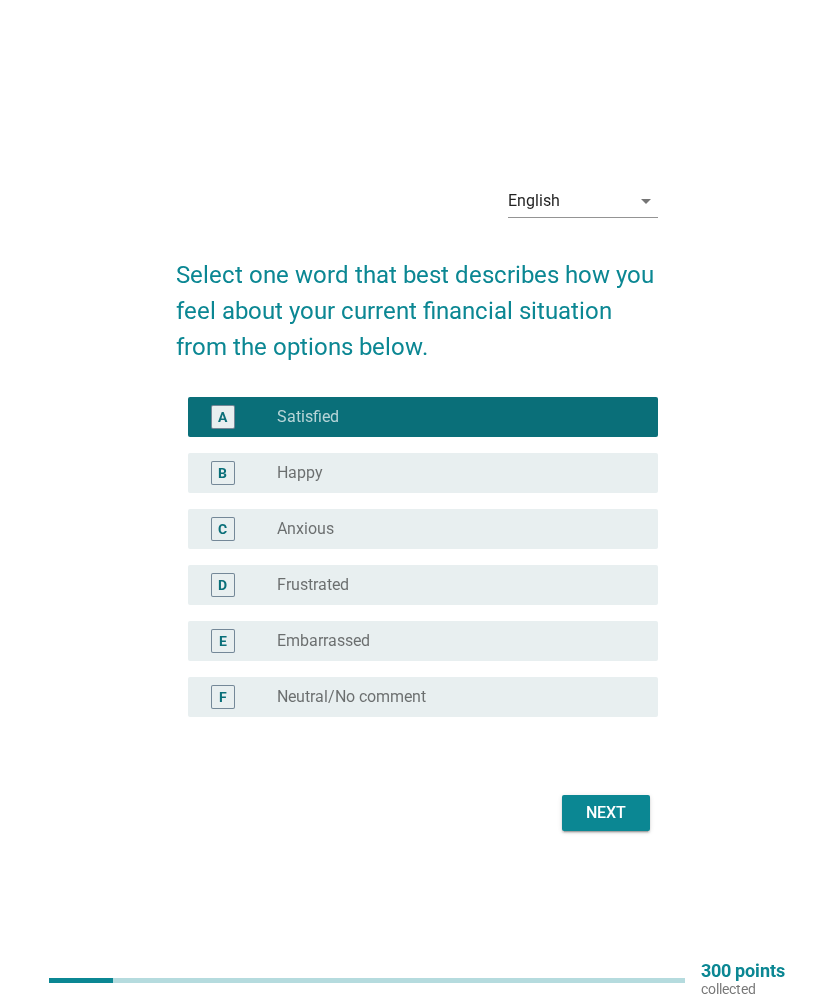 click on "Next" at bounding box center (606, 813) 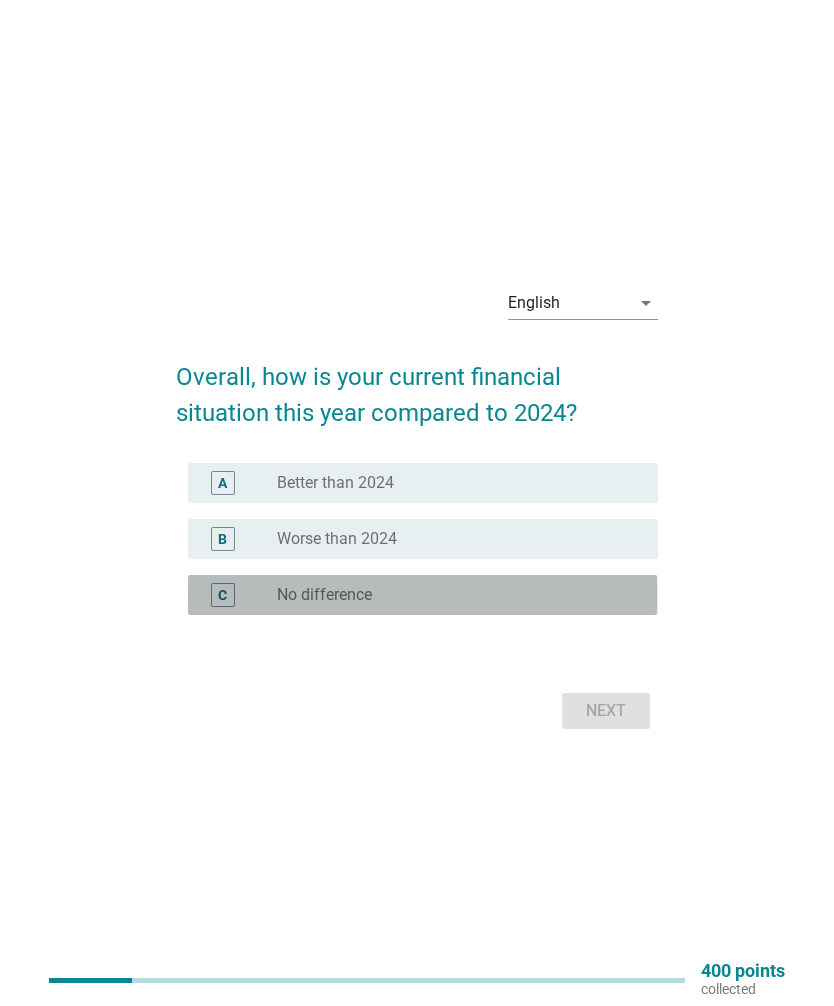 click on "radio_button_unchecked No difference" at bounding box center (451, 595) 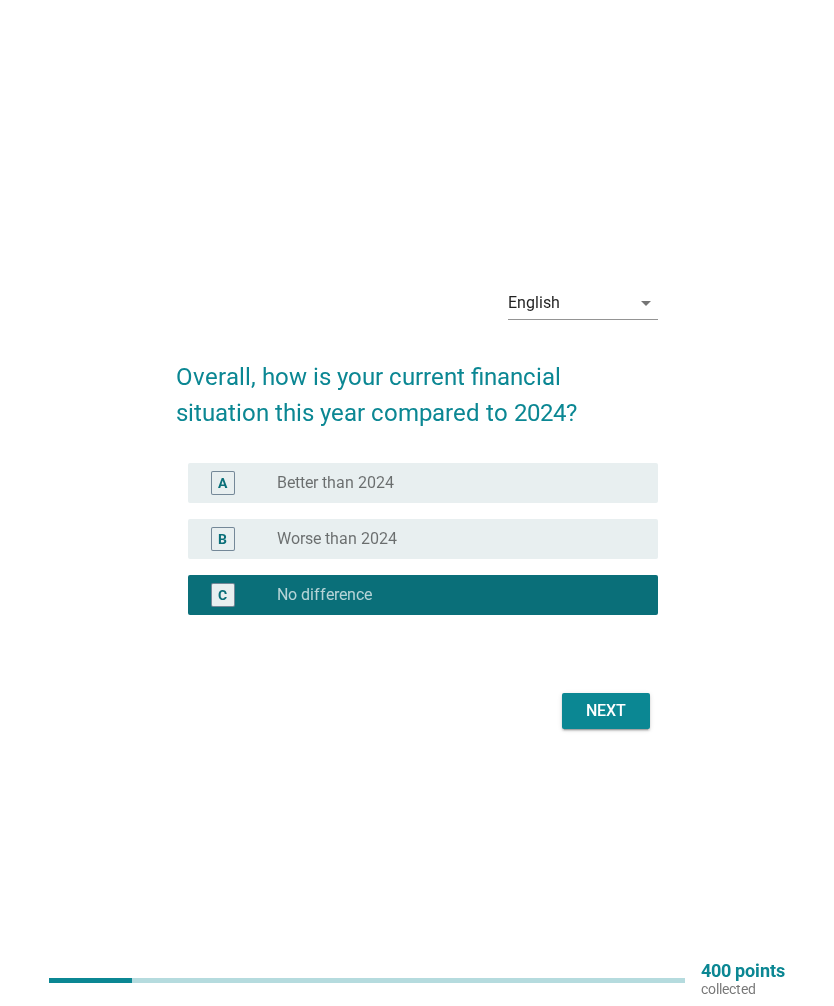 click on "Next" at bounding box center [606, 711] 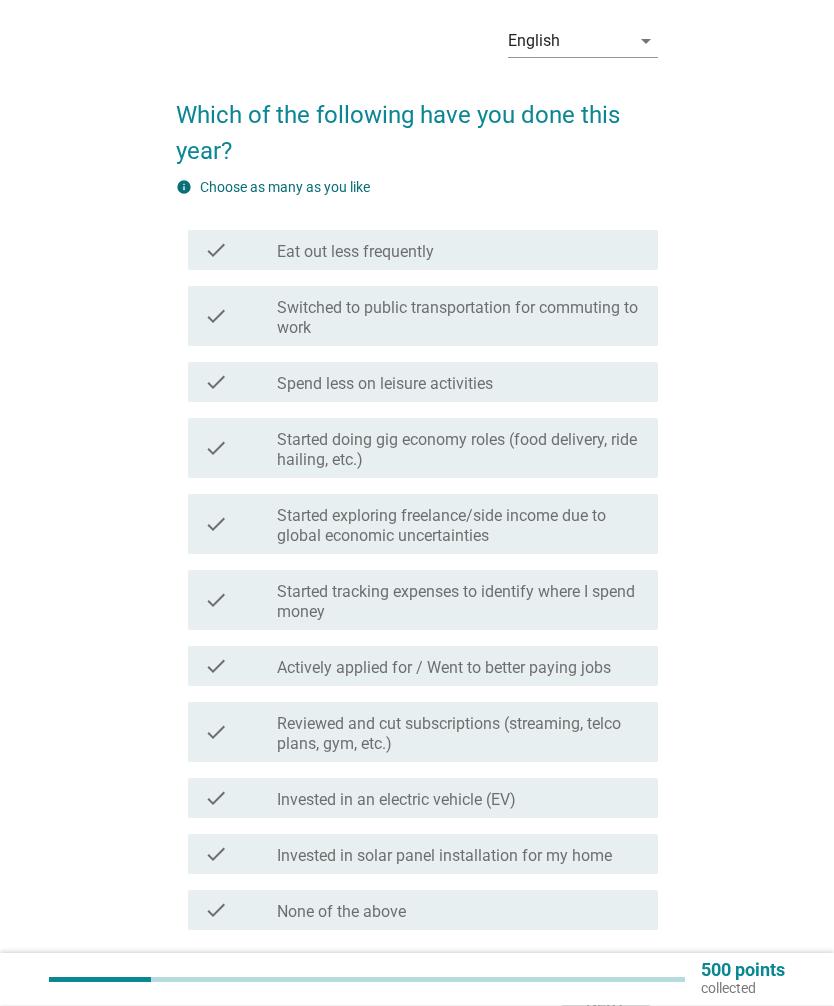 scroll, scrollTop: 65, scrollLeft: 0, axis: vertical 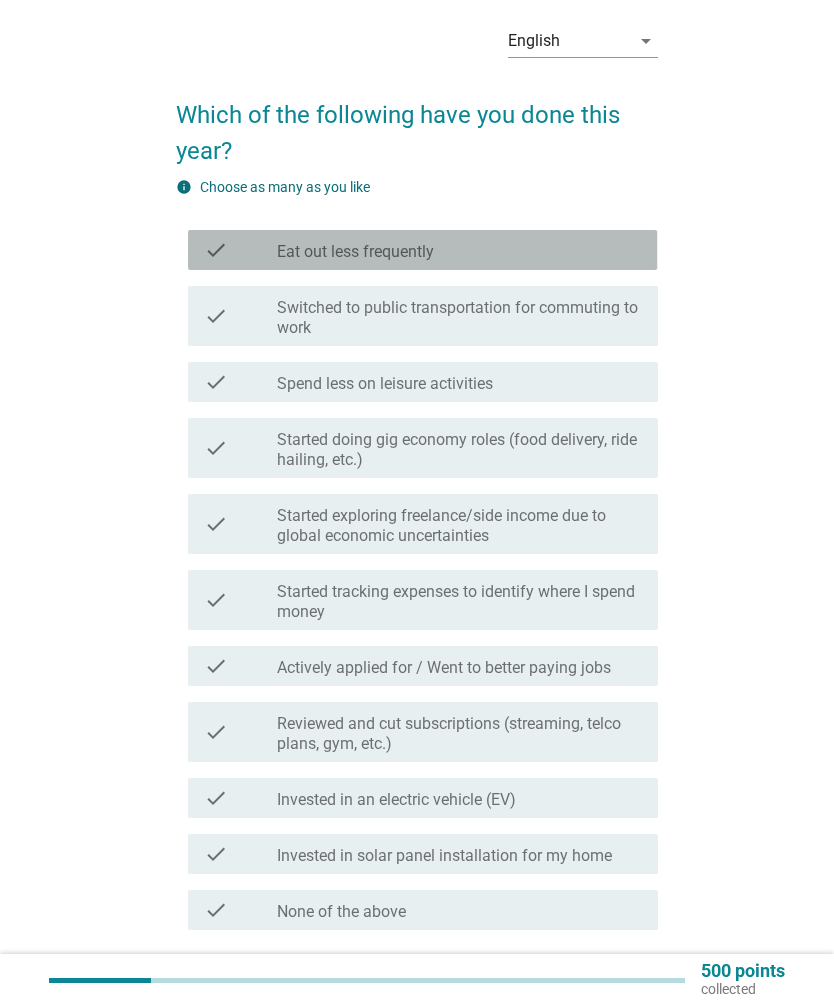 click on "Eat out less frequently" at bounding box center [355, 252] 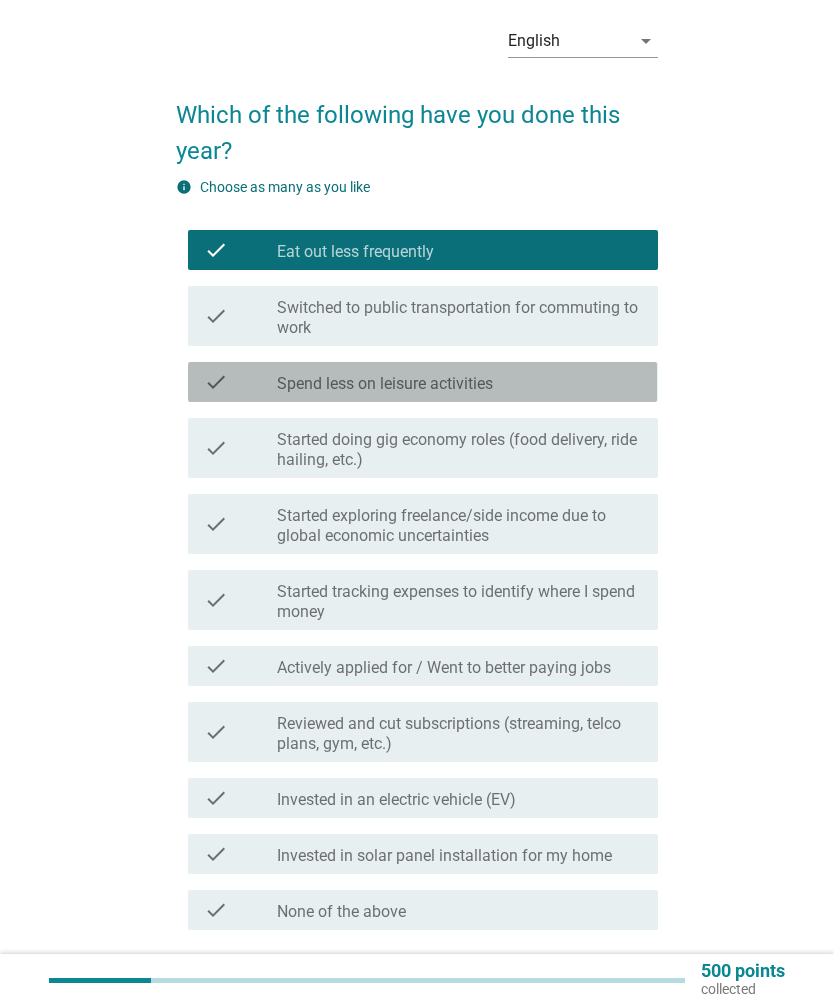 click on "Spend less on leisure activities" at bounding box center (385, 384) 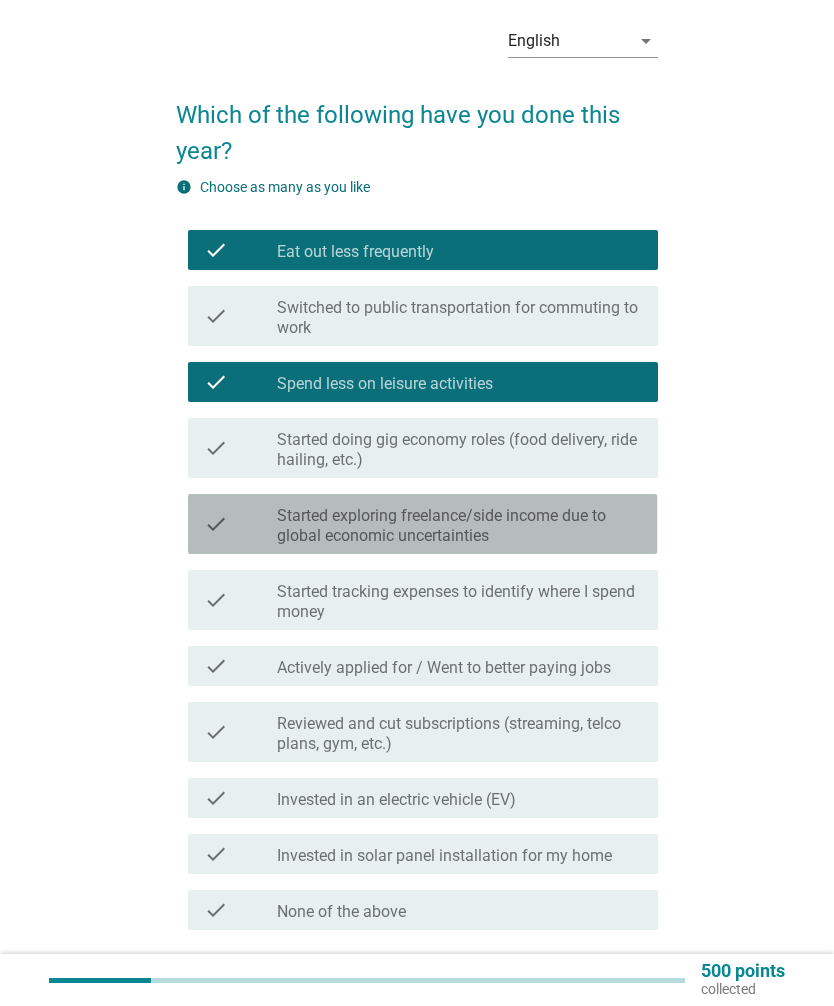 click on "Started exploring freelance/side income due to global economic uncertainties" at bounding box center (459, 526) 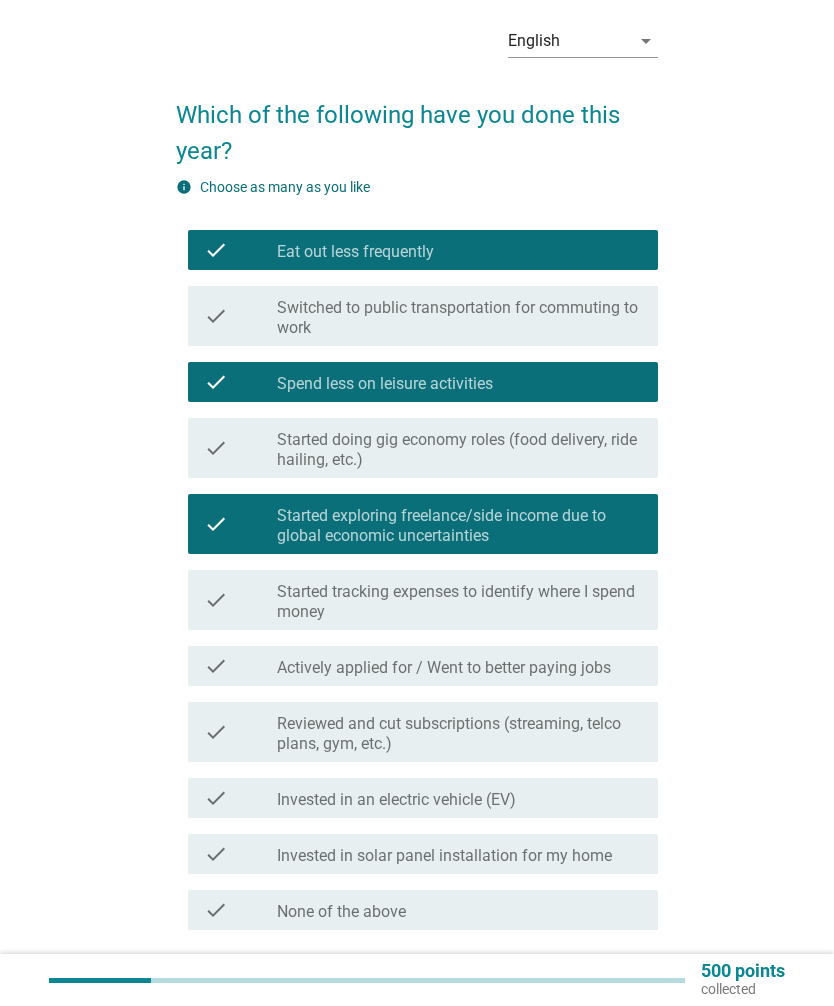 click on "Started tracking expenses to identify where I spend money" at bounding box center [459, 602] 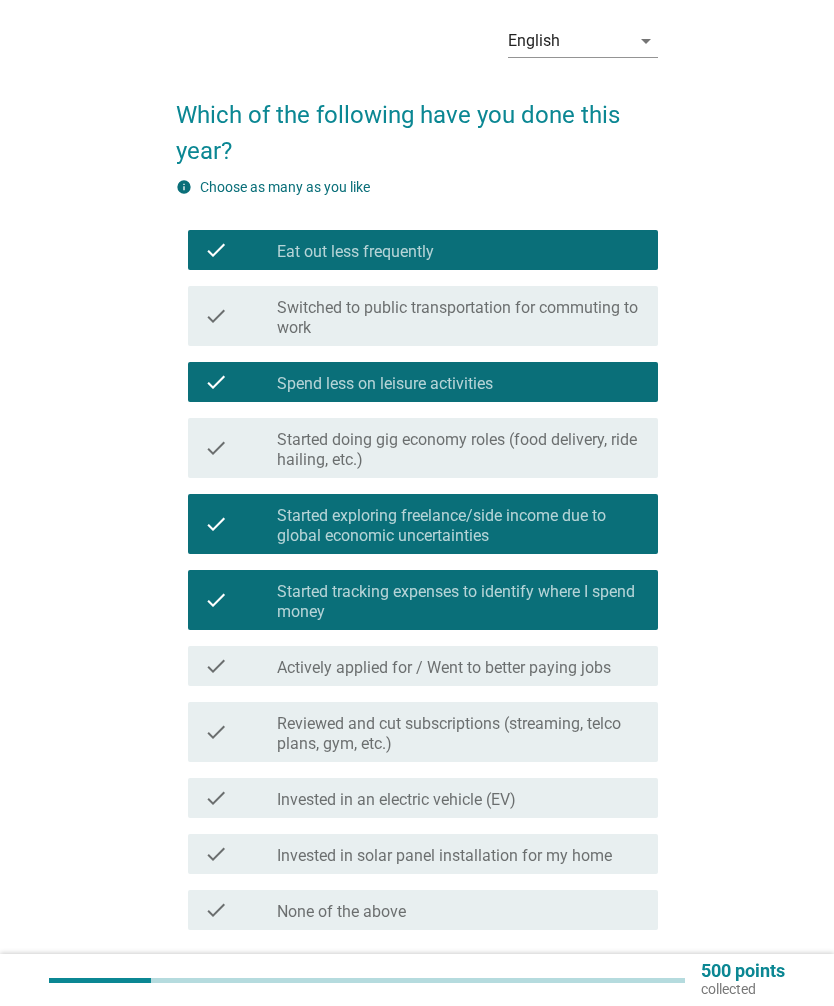 click on "Next" at bounding box center (606, 1002) 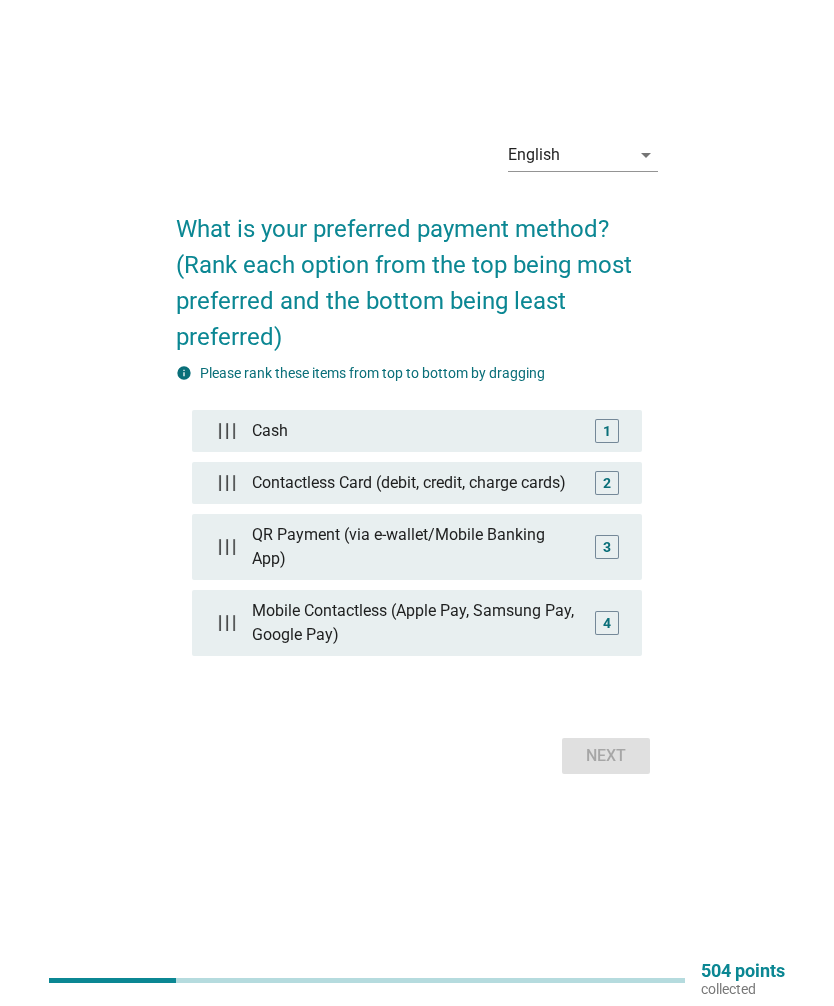 scroll, scrollTop: 0, scrollLeft: 0, axis: both 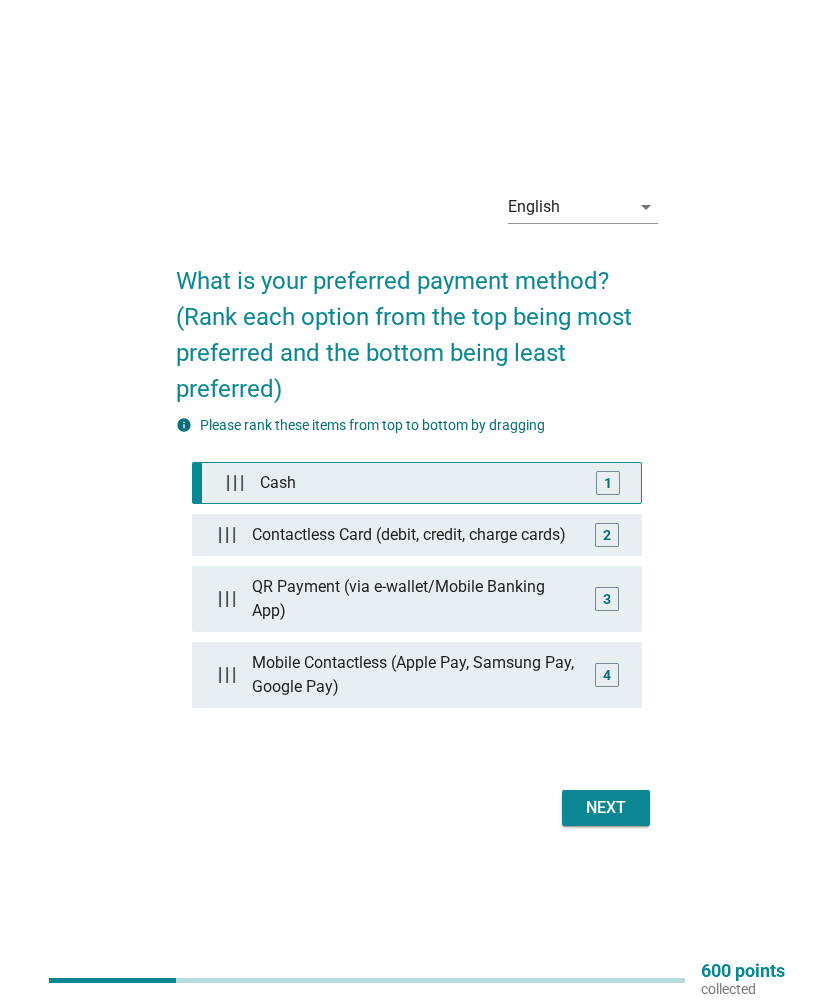 click on "Cash" at bounding box center [421, 483] 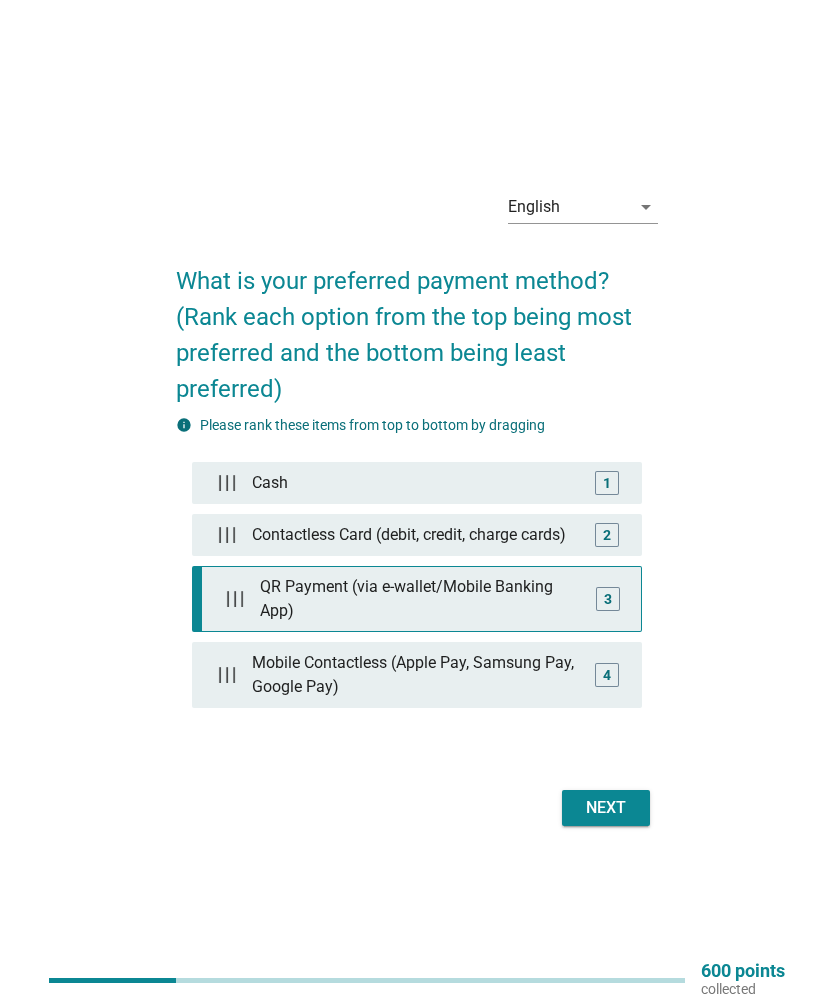 click on "QR Payment (via e-wallet/Mobile Banking App)" at bounding box center (421, 599) 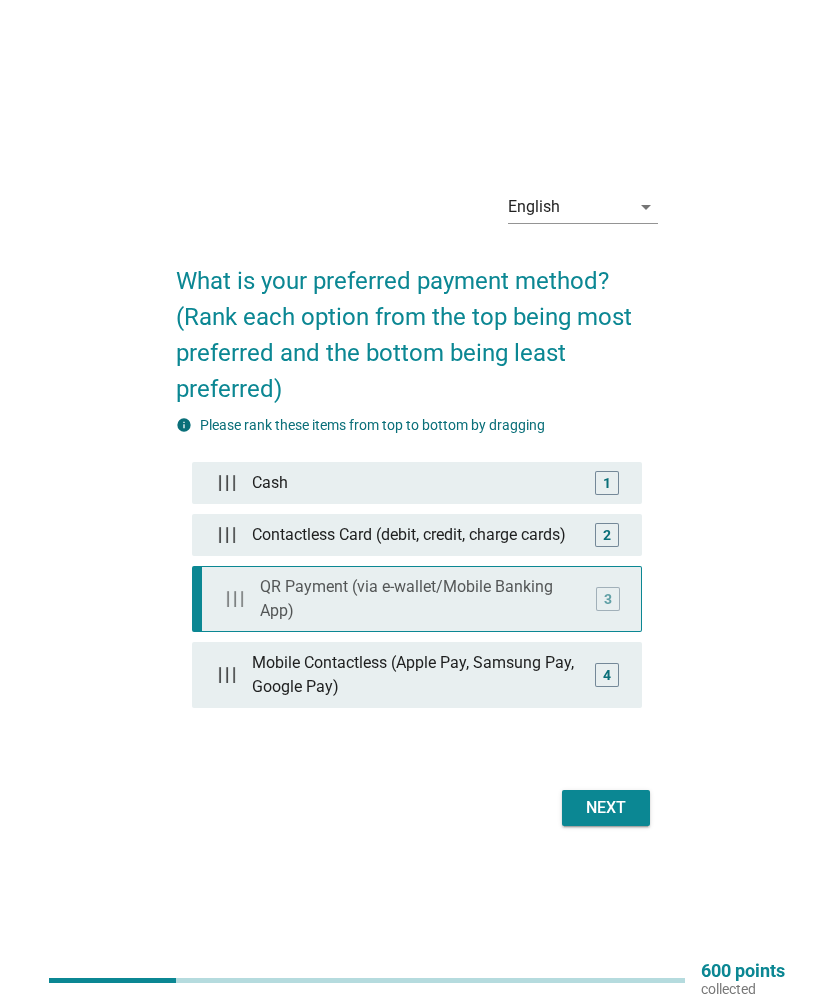 type 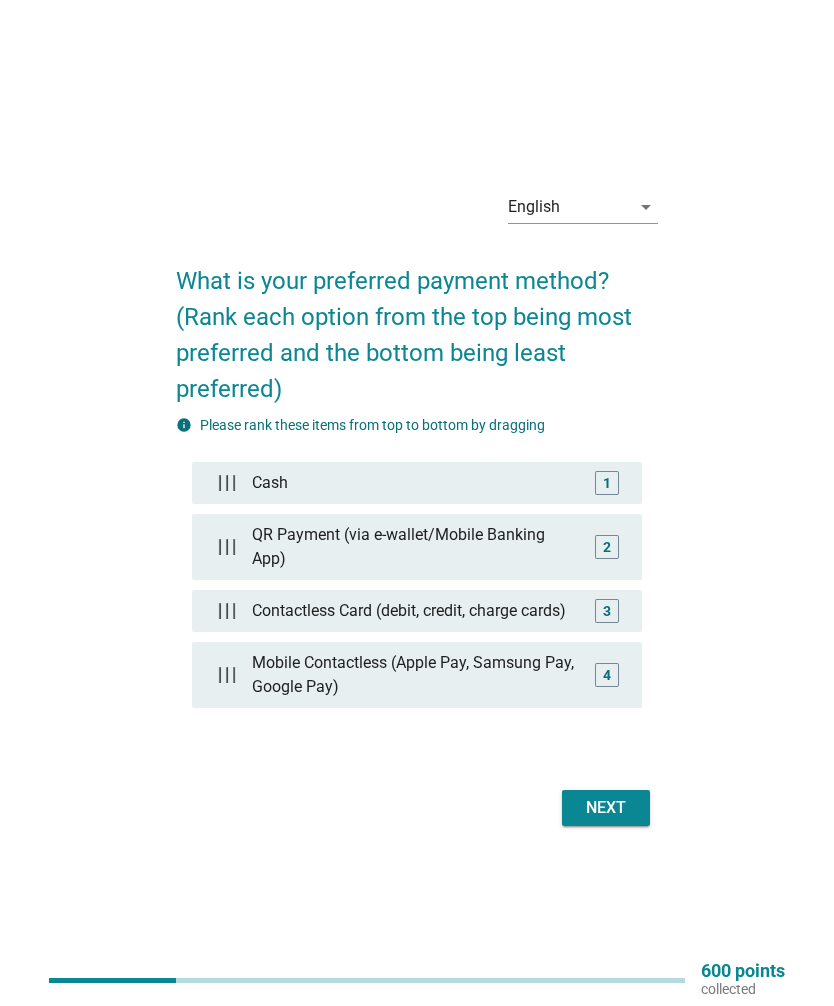 click on "Cash" at bounding box center [417, 483] 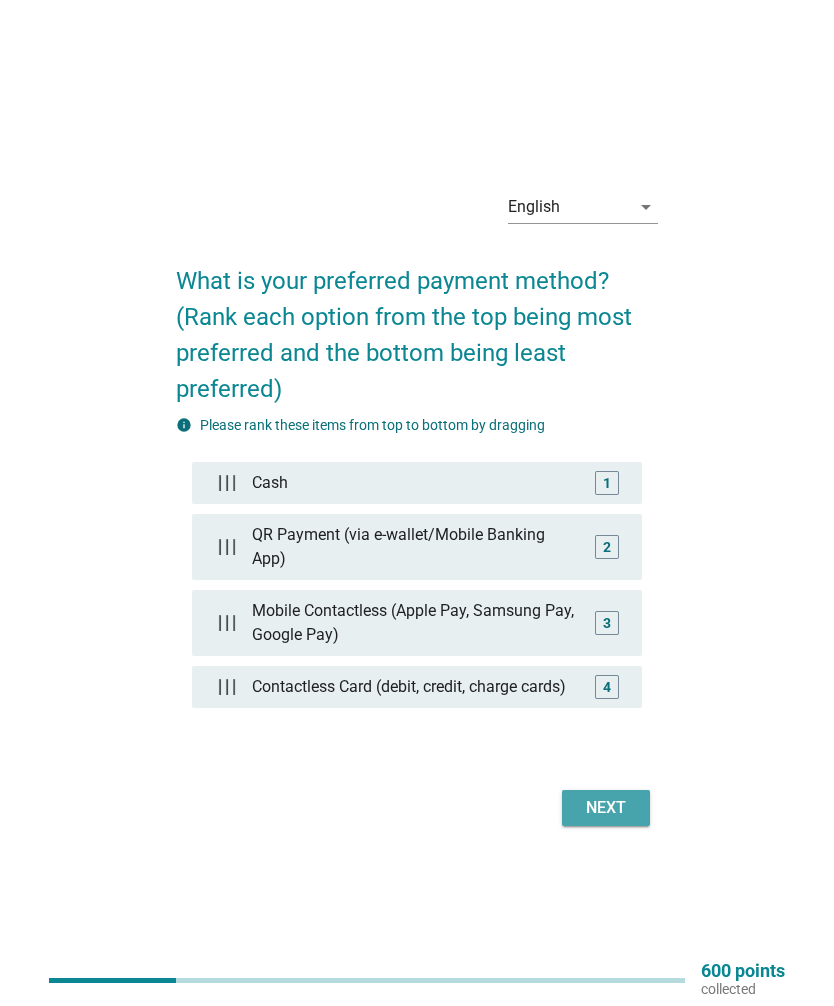 click on "Next" at bounding box center (606, 808) 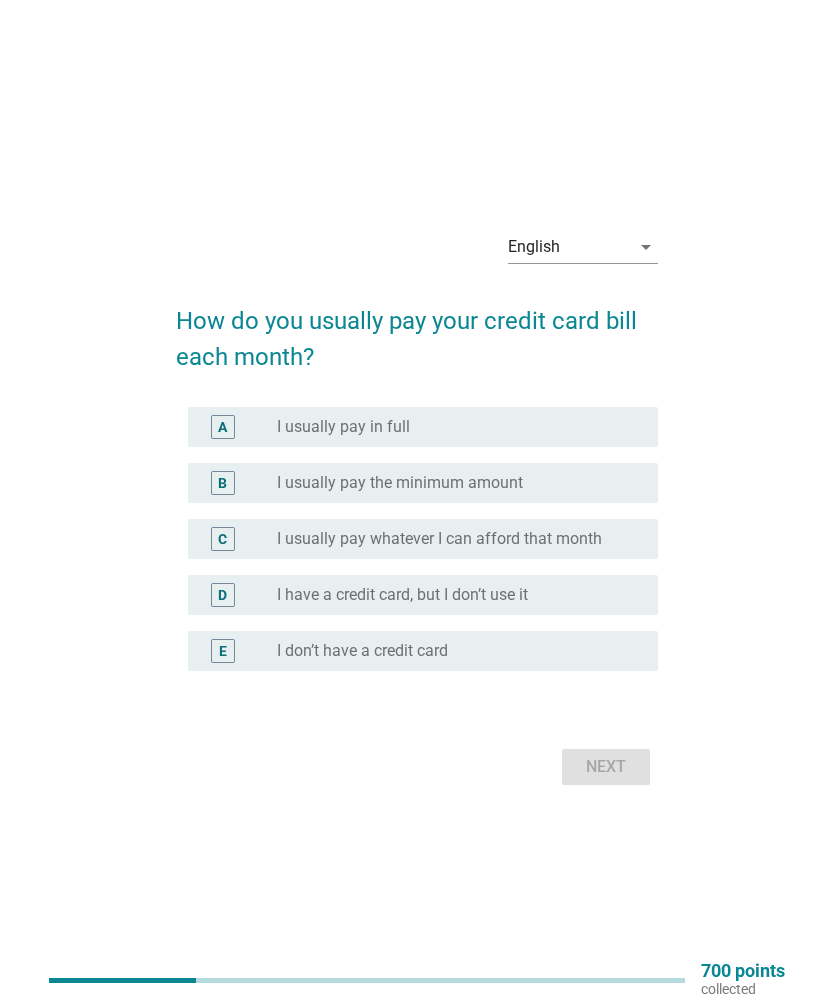 click on "radio_button_unchecked I have a [CREDIT_CARD], but I don’t use it" at bounding box center (451, 595) 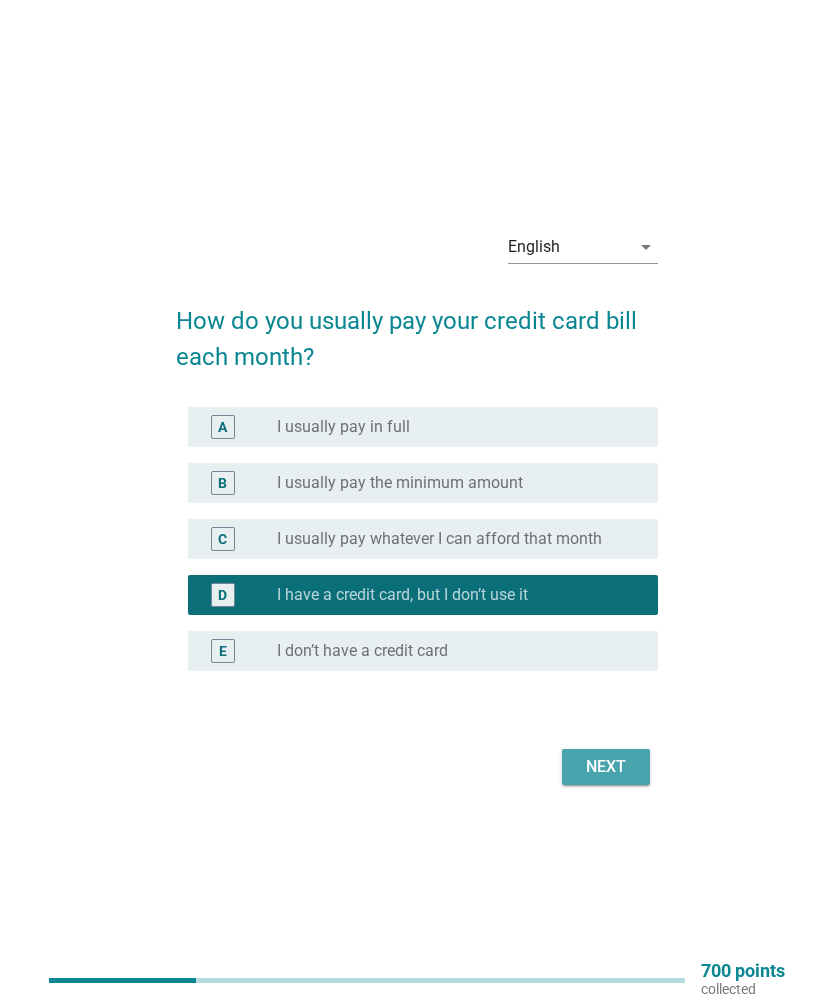 click on "Next" at bounding box center [606, 767] 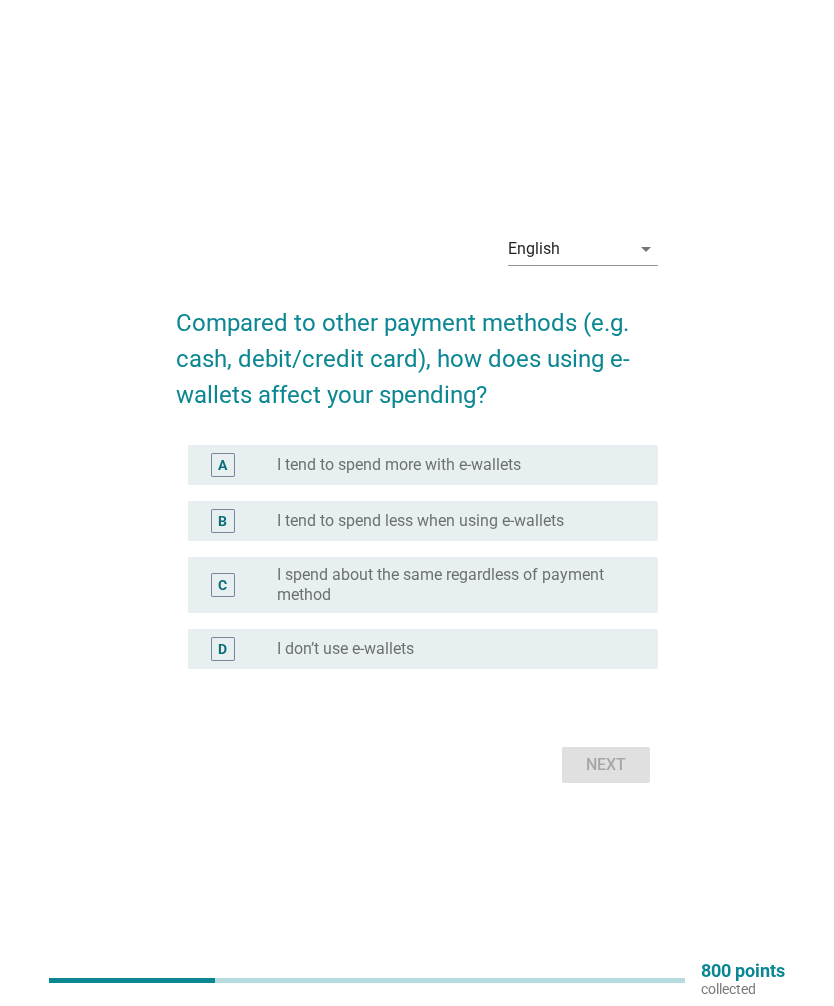 click on "I spend about the same regardless of payment method" at bounding box center (451, 585) 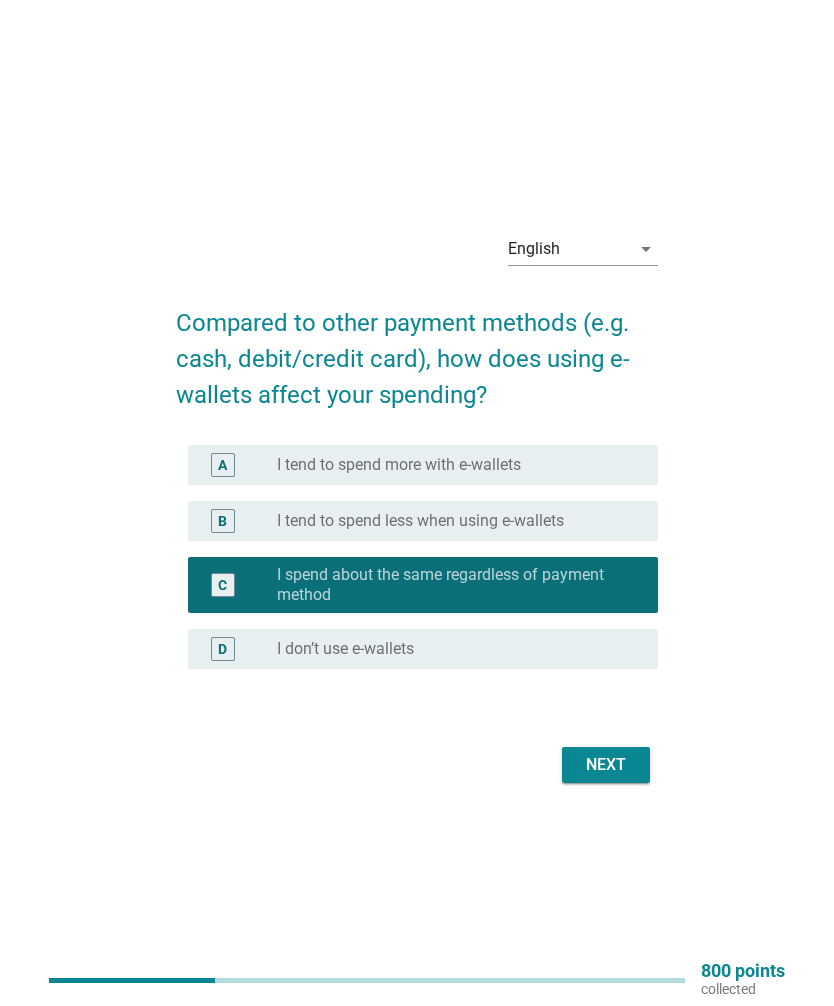 click on "Next" at bounding box center (606, 765) 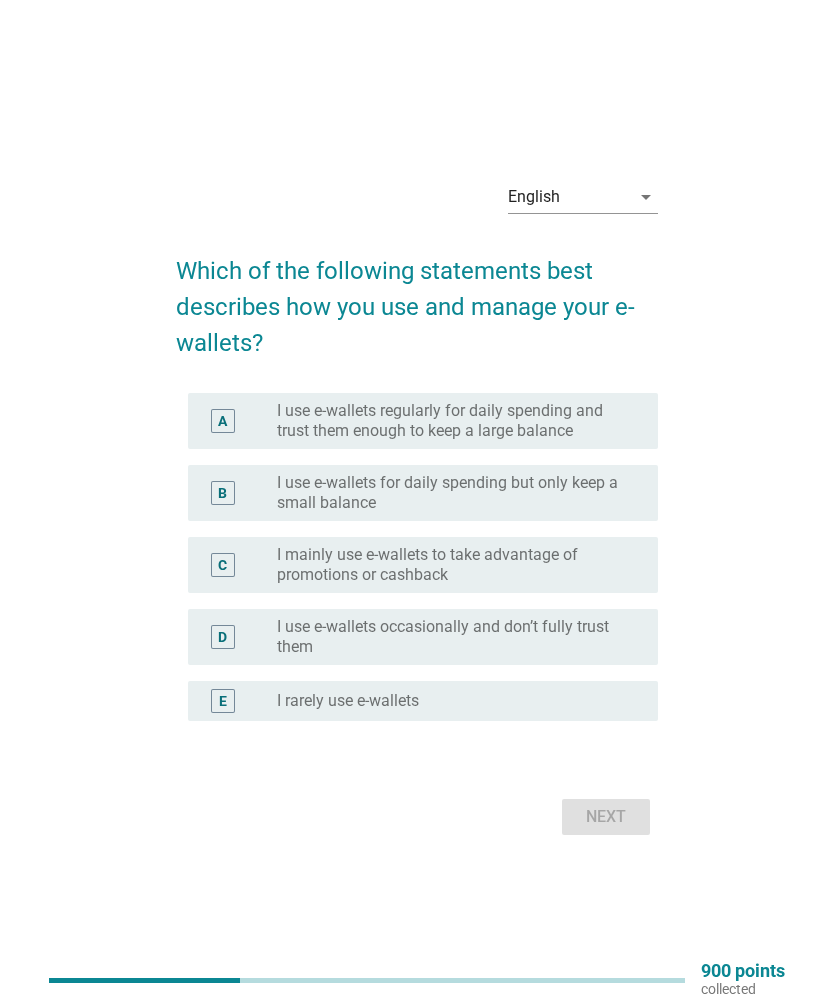 click on "I use e-wallets for daily spending but only keep a small balance" at bounding box center [451, 493] 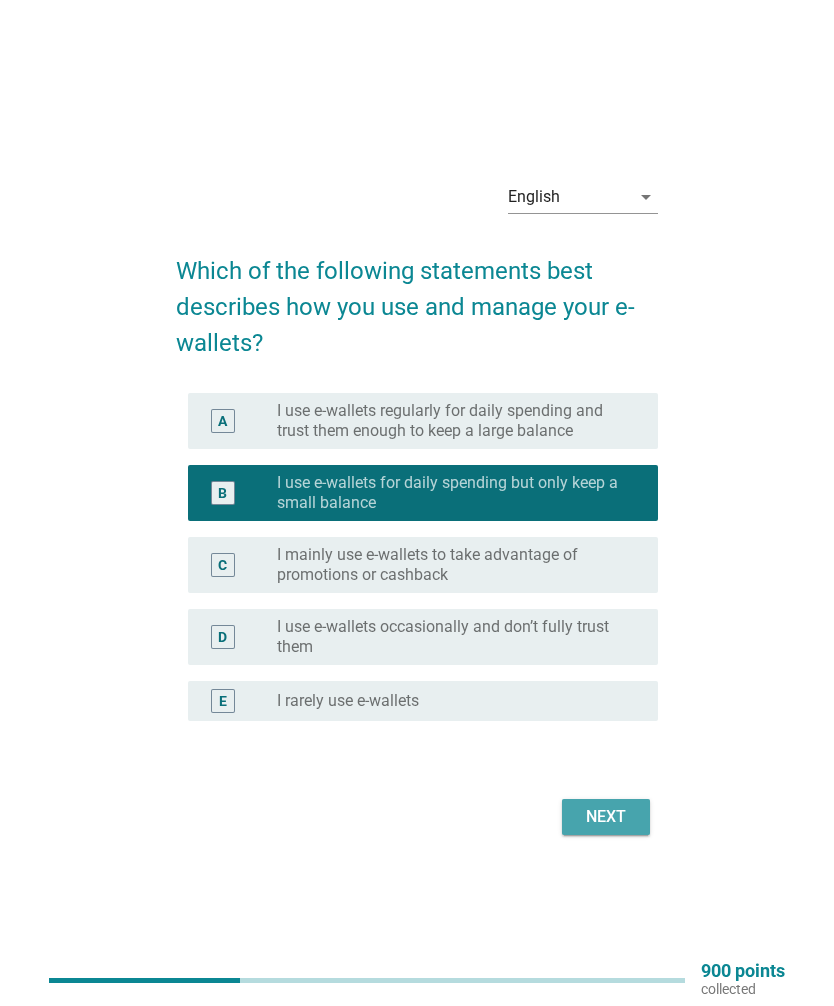 click on "Next" at bounding box center [606, 817] 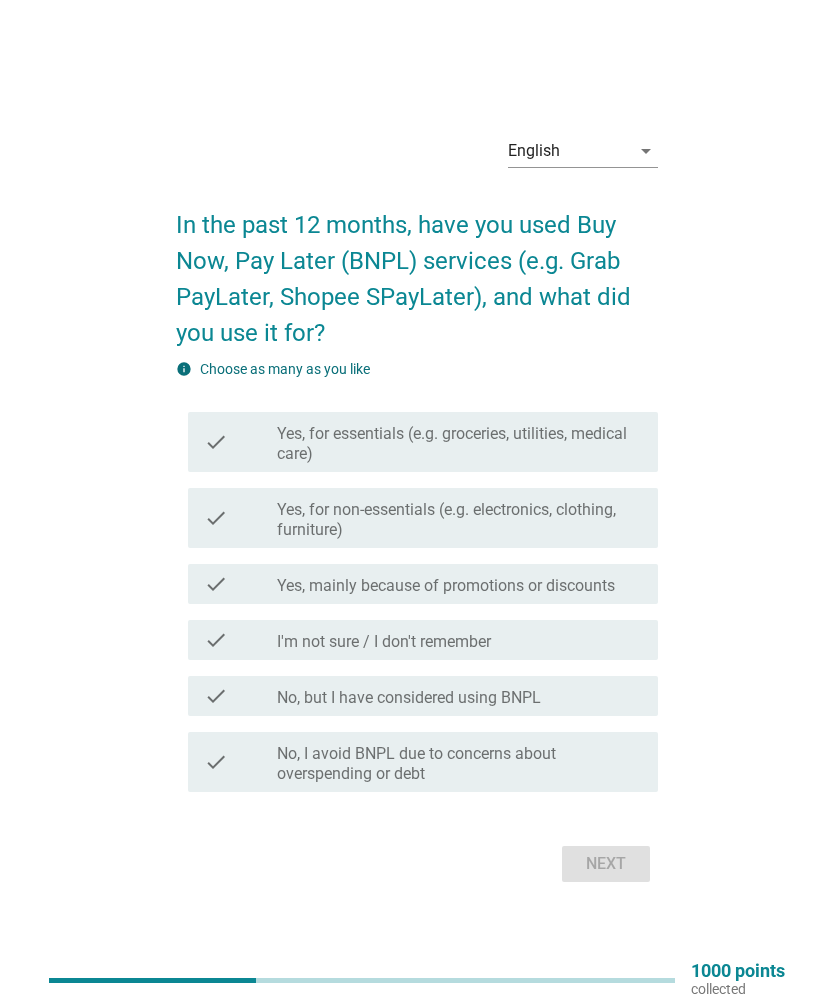 click on "No, I avoid BNPL due to concerns about overspending or debt" at bounding box center [459, 764] 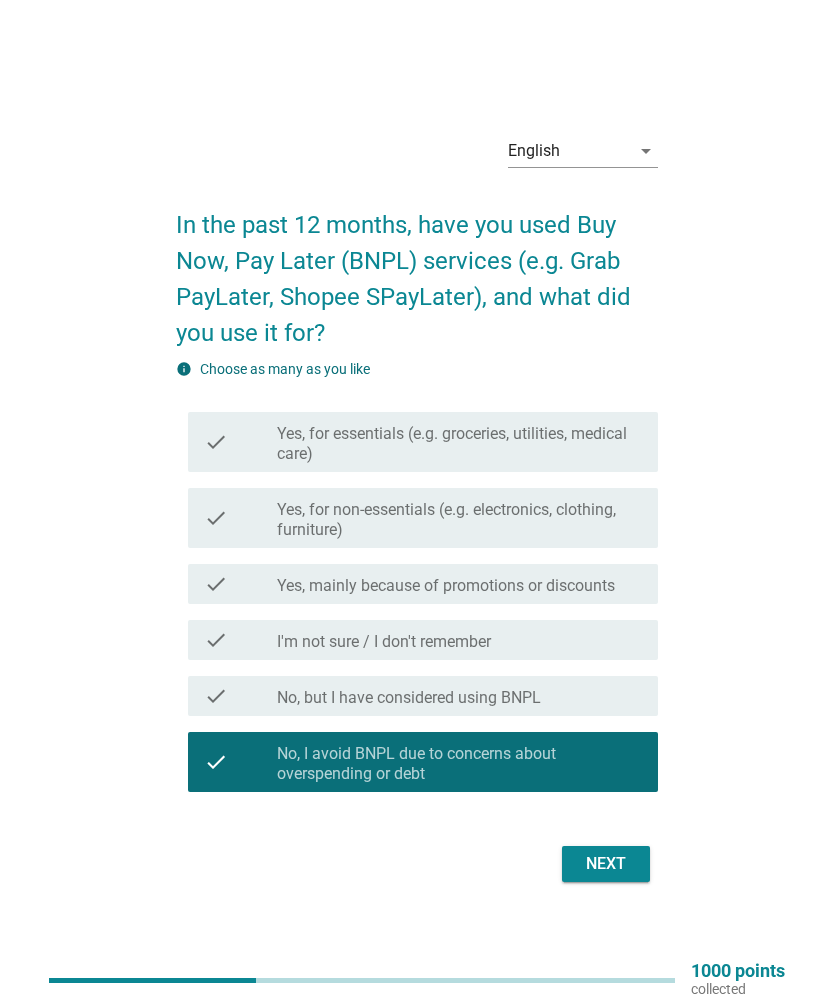 click on "Next" at bounding box center [606, 864] 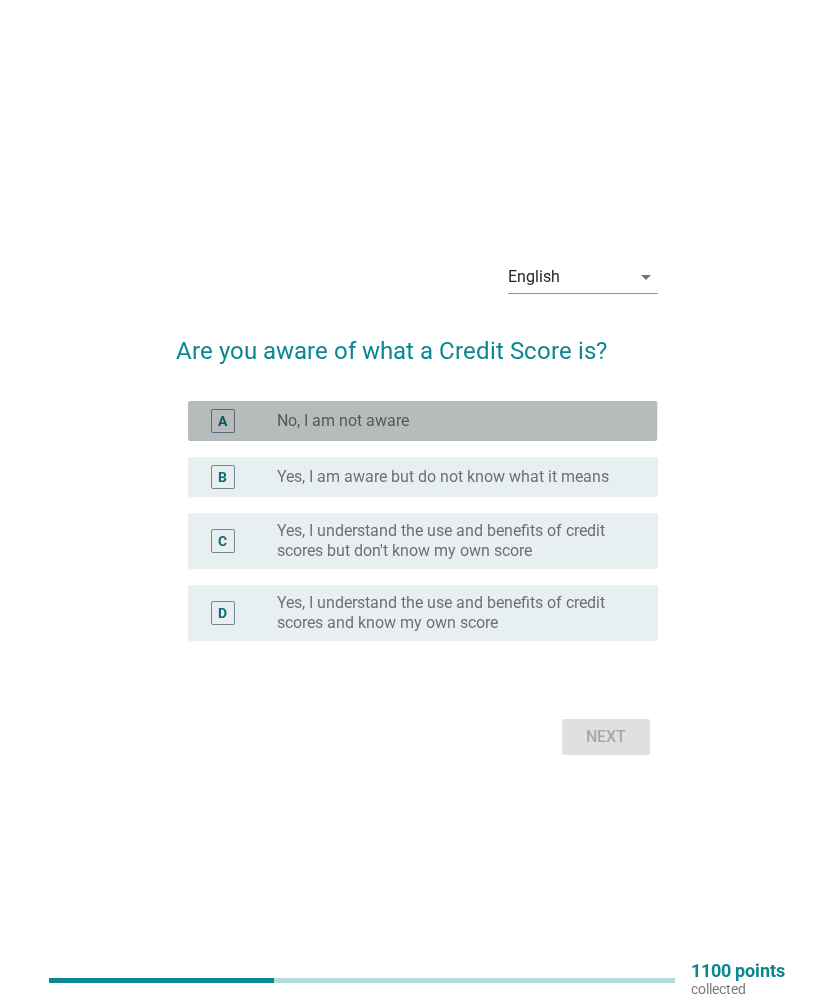 click on "radio_button_unchecked No, I am not aware" at bounding box center [451, 421] 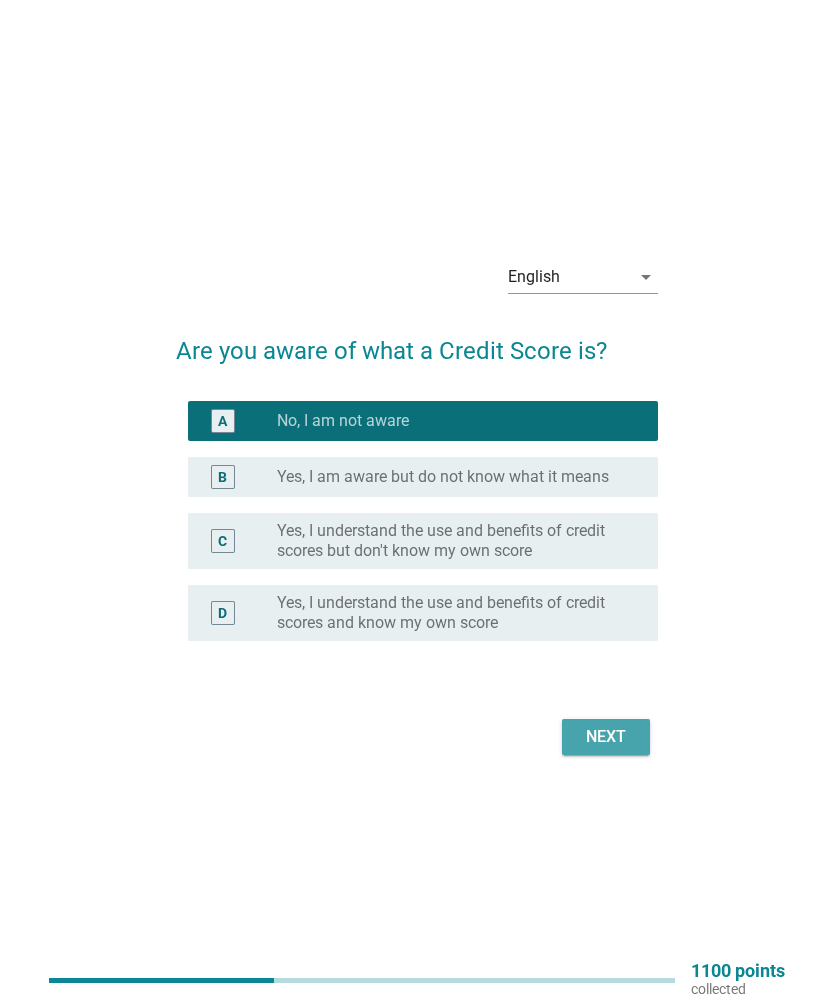click on "Next" at bounding box center [606, 737] 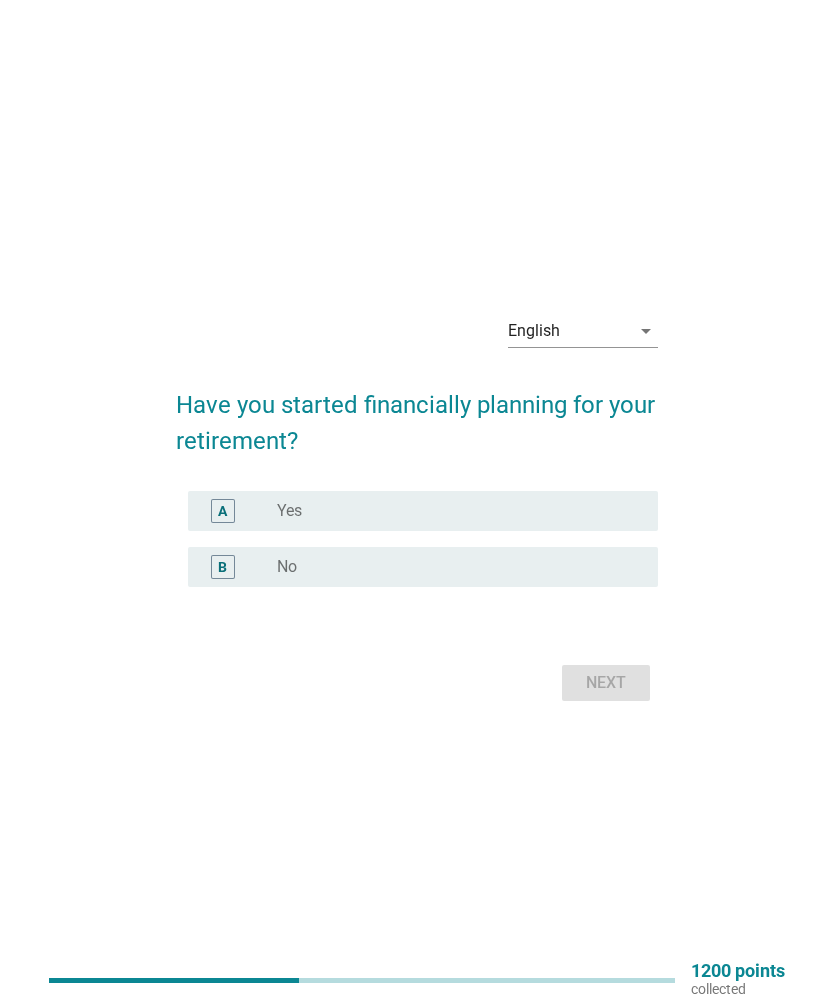 click on "radio_button_unchecked Yes" at bounding box center [451, 511] 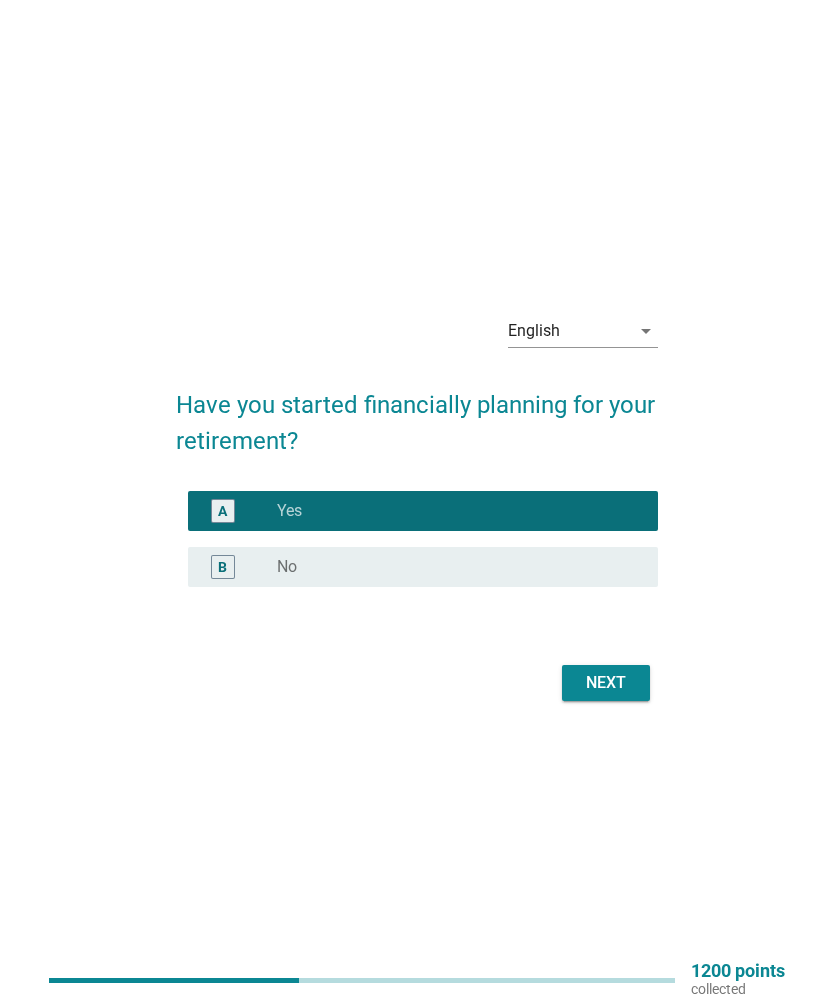 click on "Next" at bounding box center (606, 683) 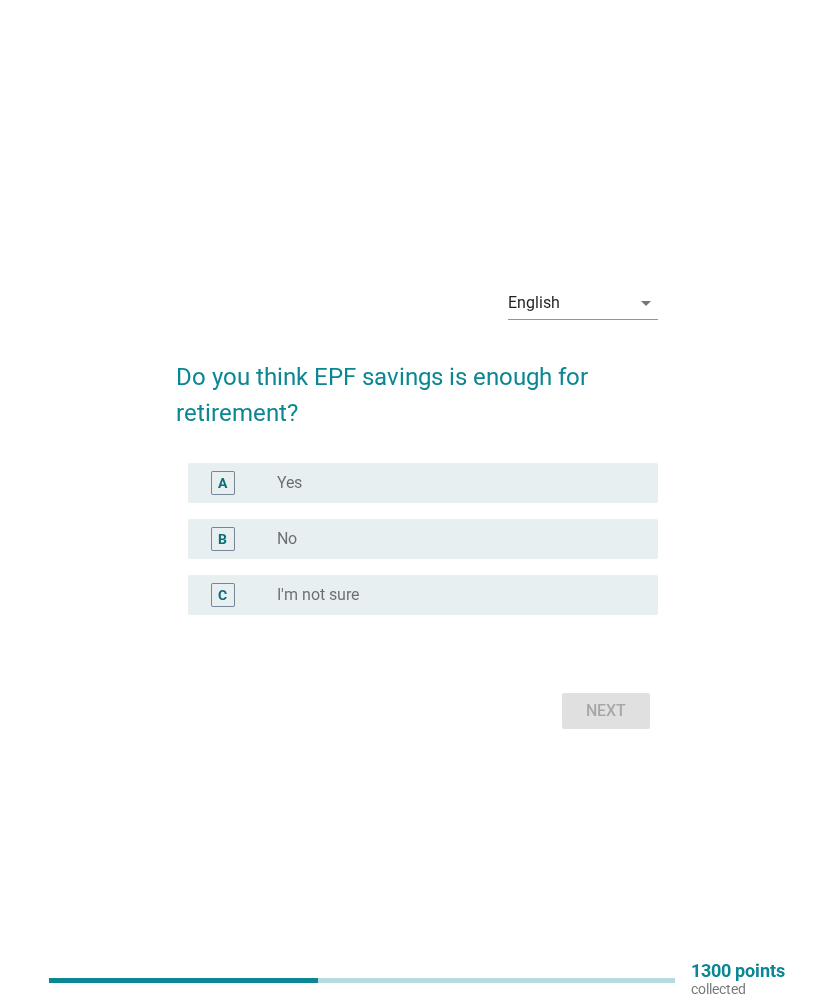 click on "radio_button_unchecked Yes" at bounding box center (451, 483) 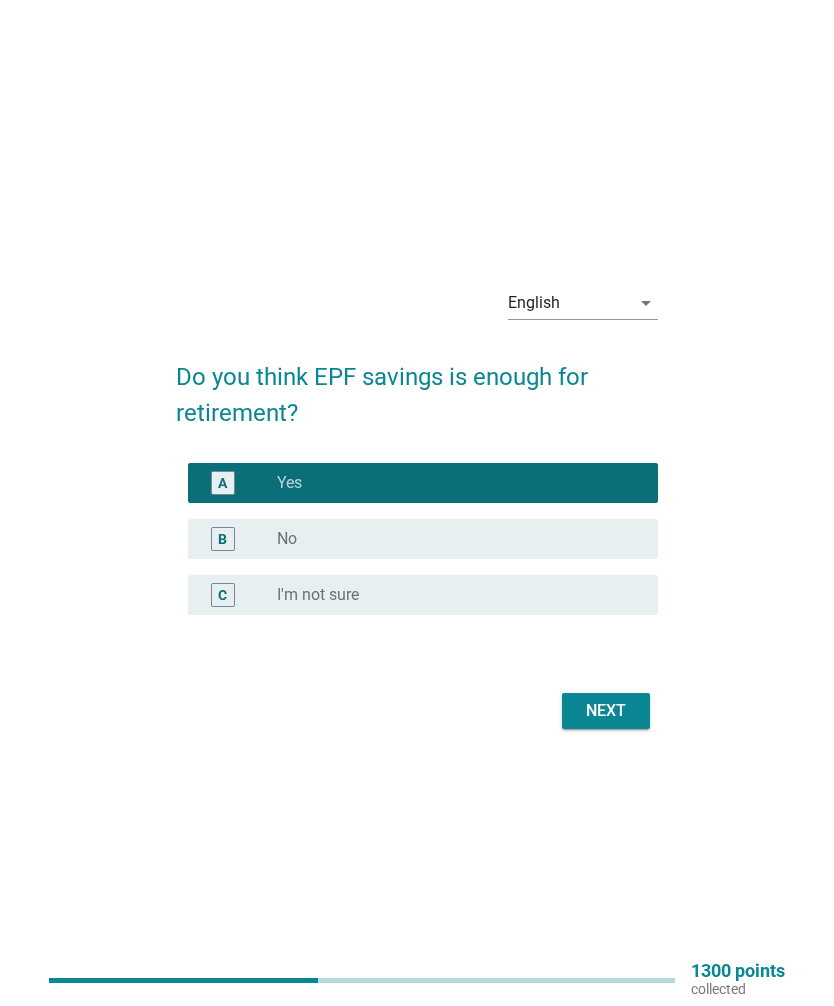 click on "Next" at bounding box center (606, 711) 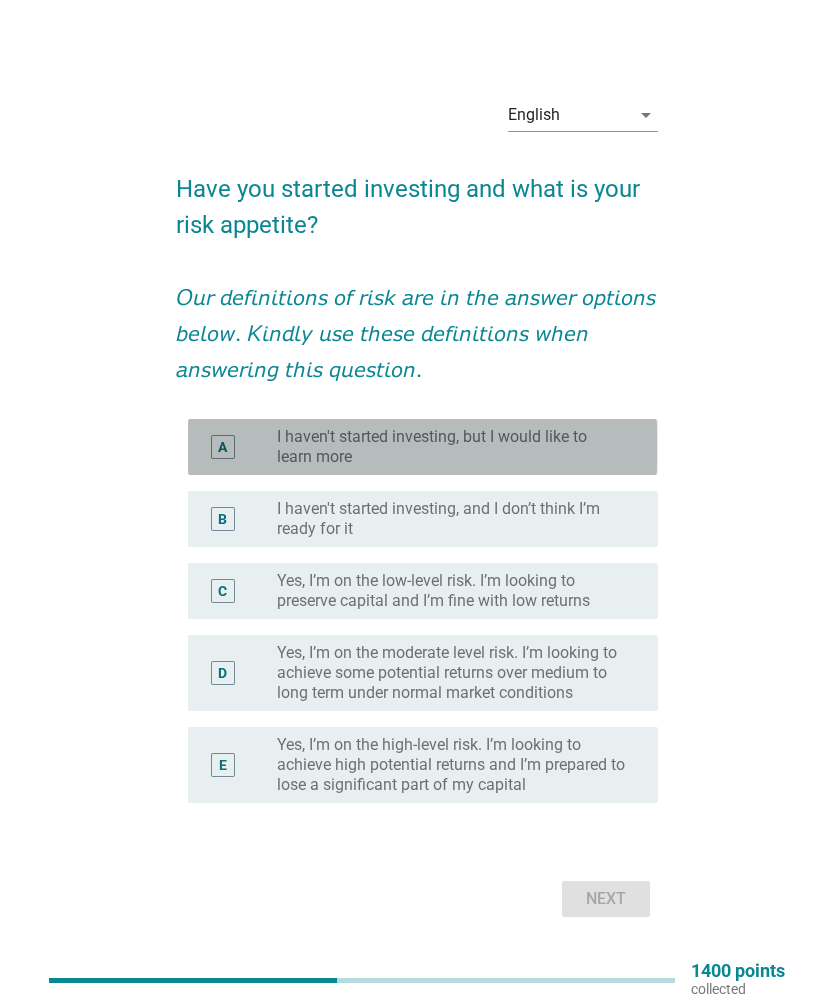 click on "I haven't started investing, but I would like to learn more" at bounding box center [451, 447] 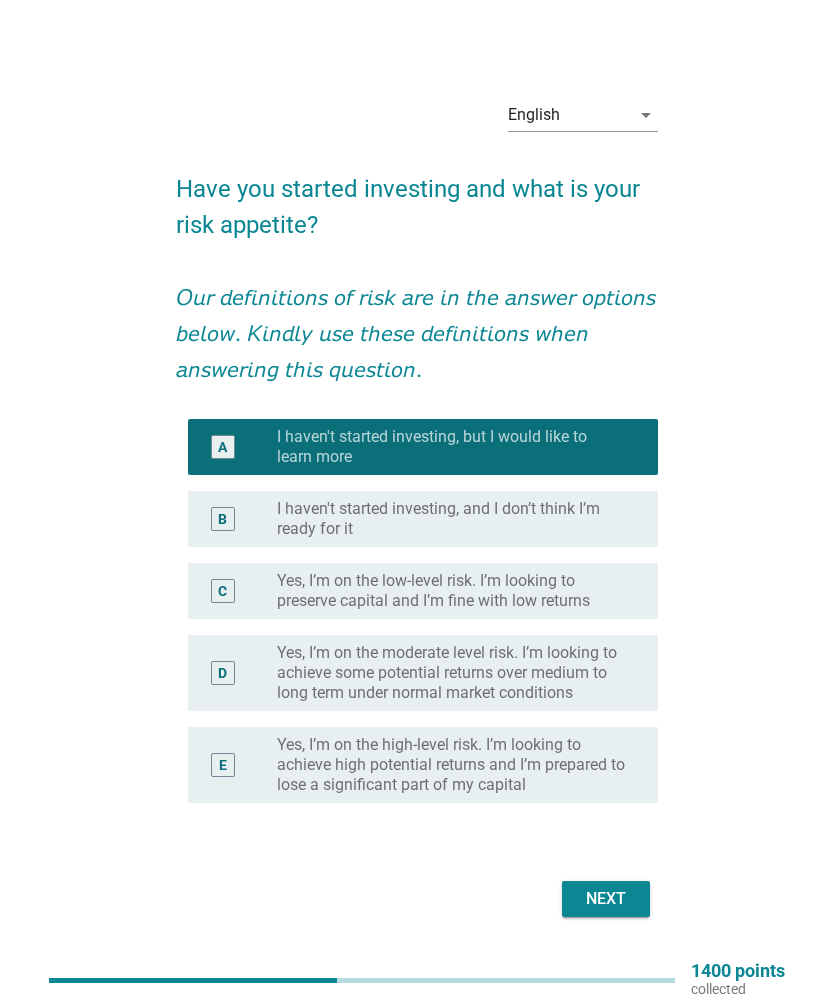 click on "Next" at bounding box center (606, 899) 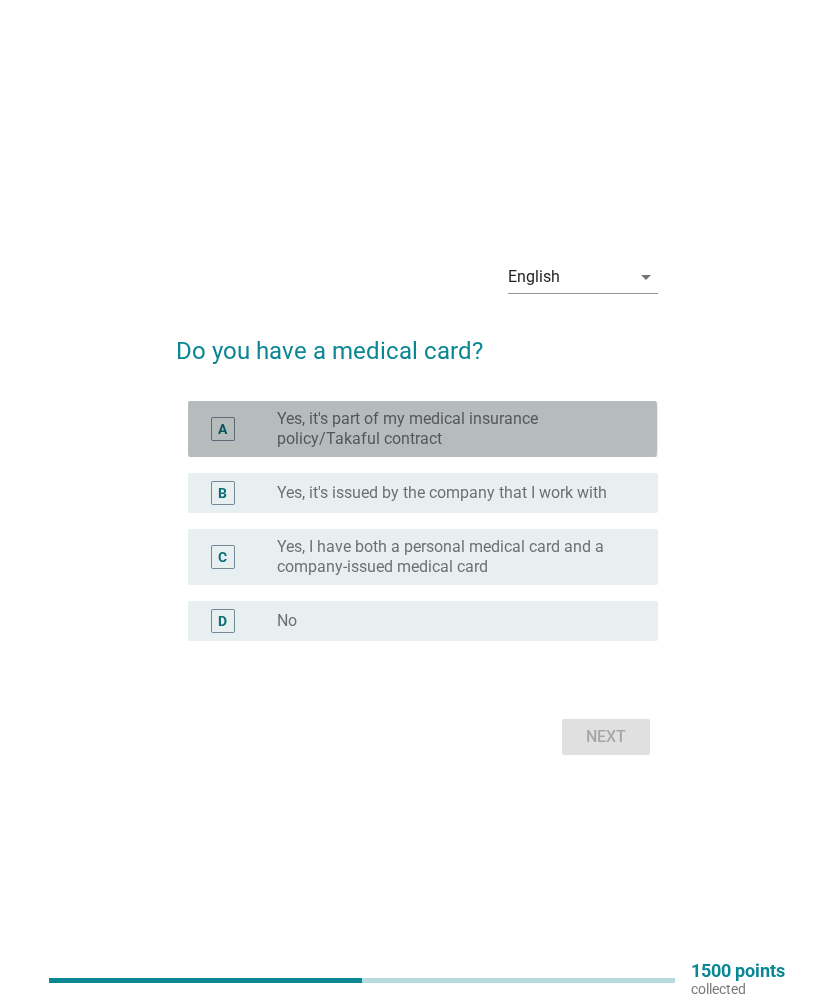 click on "Yes, it's part of my medical insurance policy/Takaful contract" at bounding box center (451, 429) 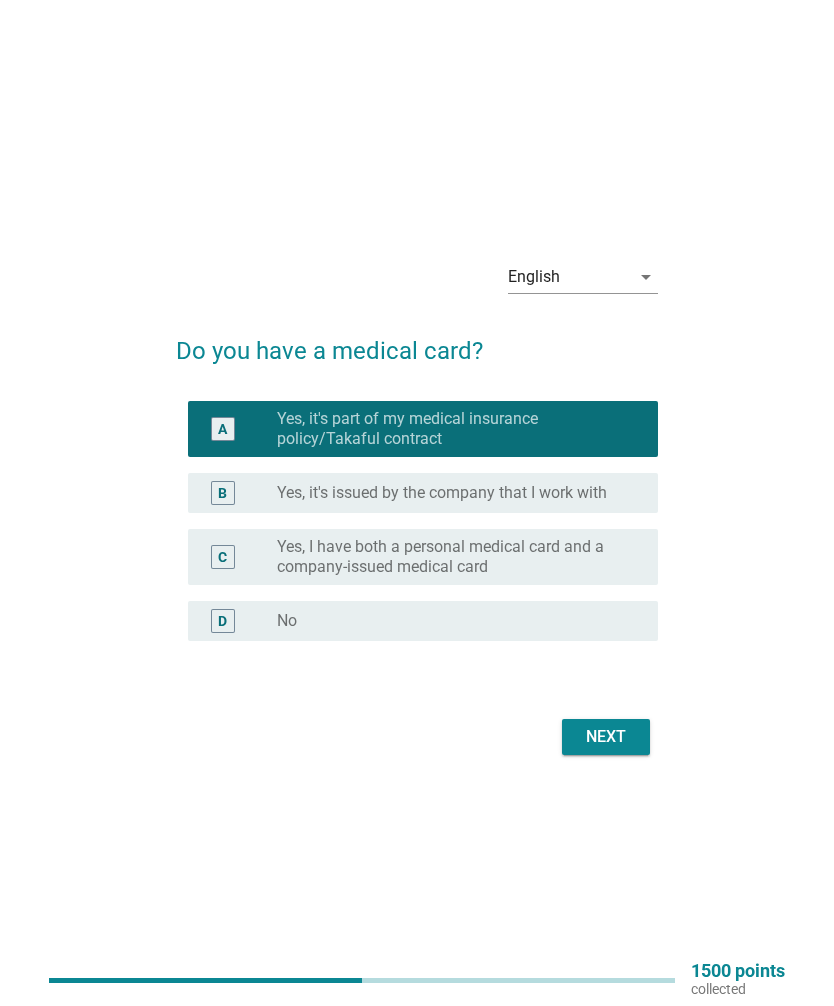 click on "Next" at bounding box center [606, 737] 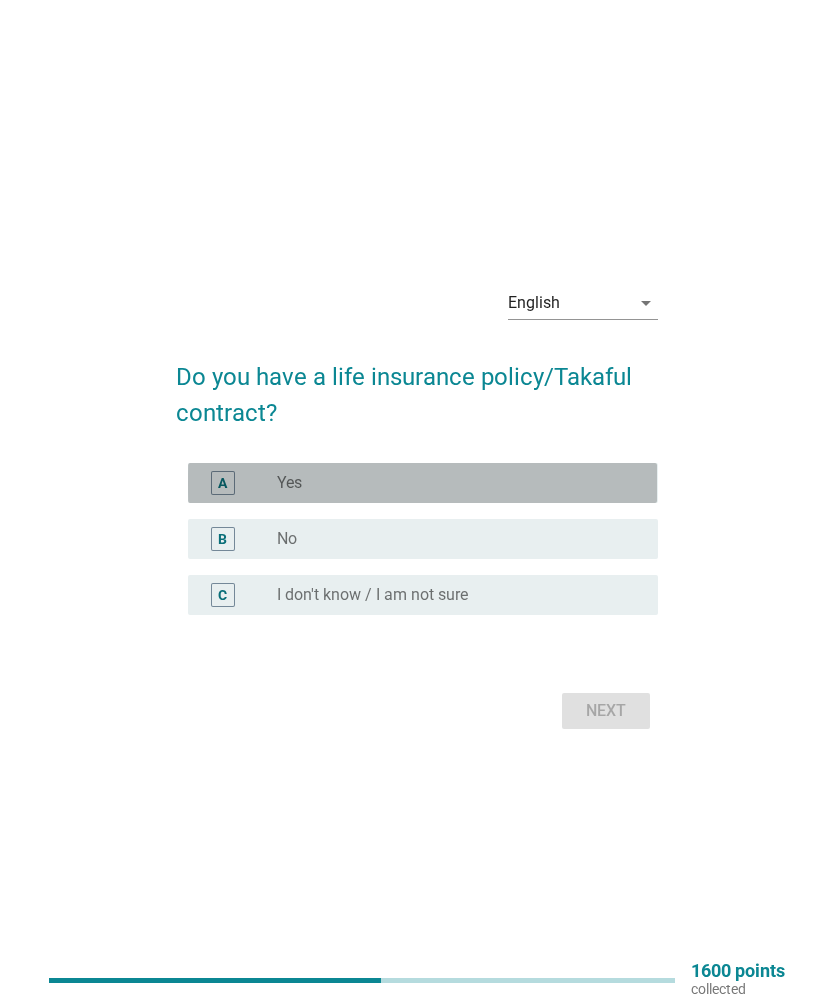 click on "radio_button_unchecked Yes" at bounding box center (451, 483) 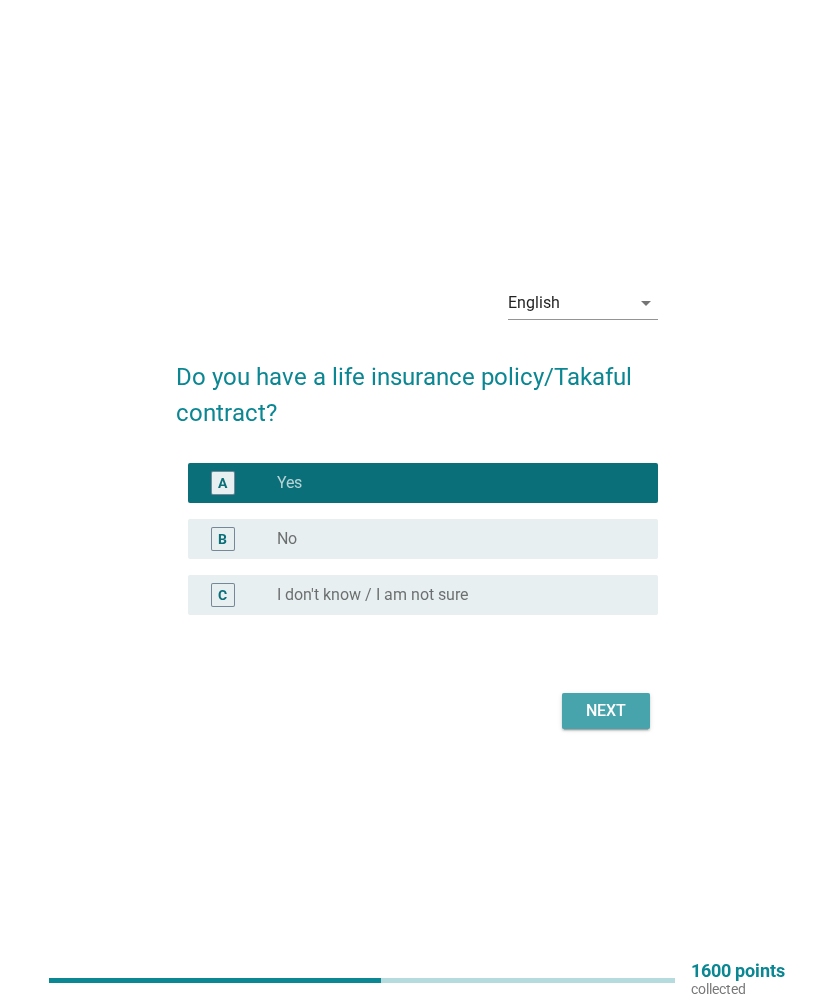 click on "Next" at bounding box center (606, 711) 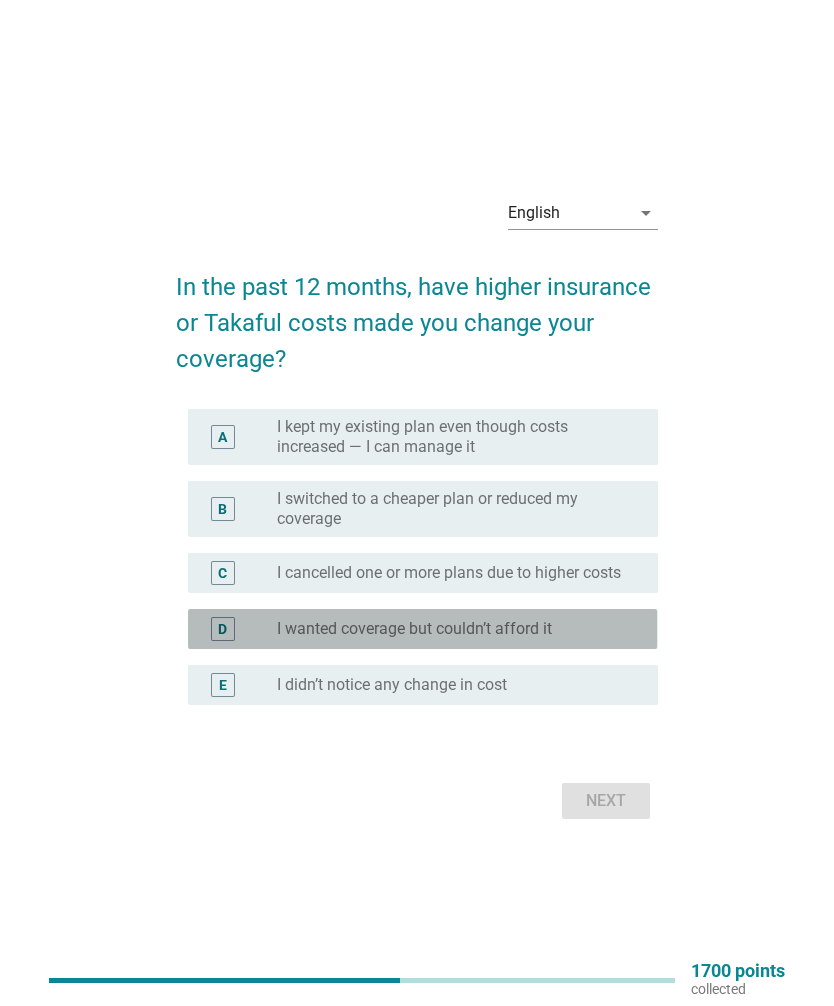 click on "radio_button_unchecked I wanted coverage but couldn’t afford it" at bounding box center (451, 629) 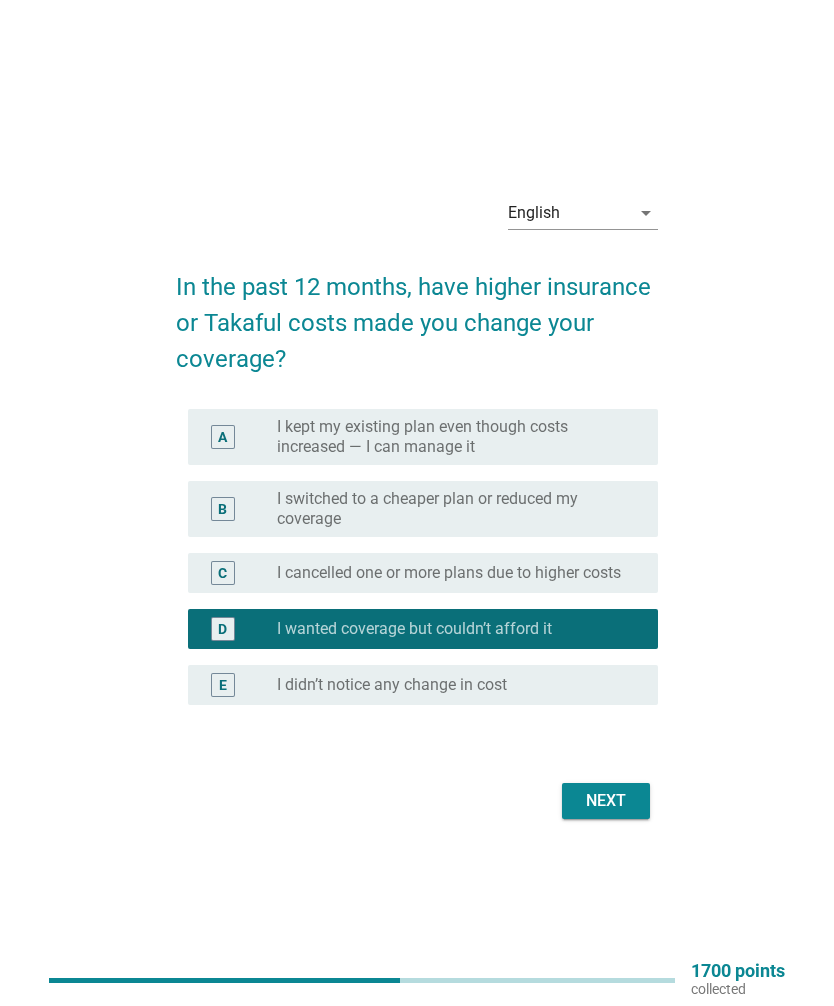 click on "Next" at bounding box center [606, 801] 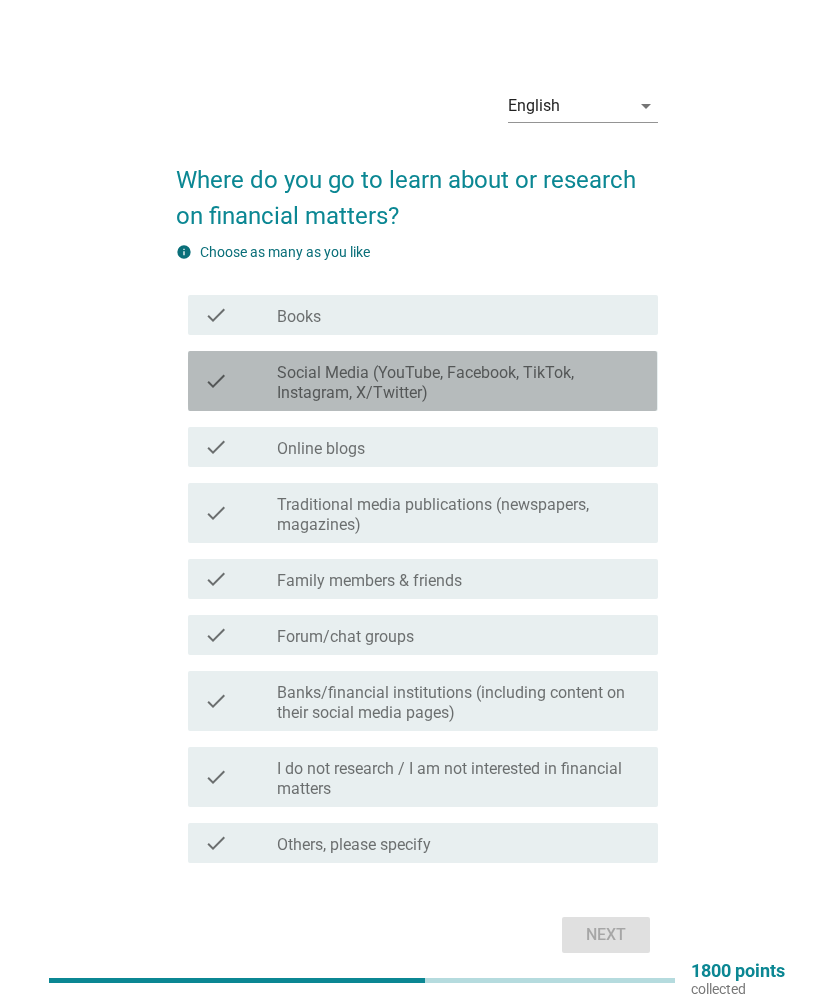click on "Social Media (YouTube, Facebook, TikTok, Instagram, X/Twitter)" at bounding box center [459, 383] 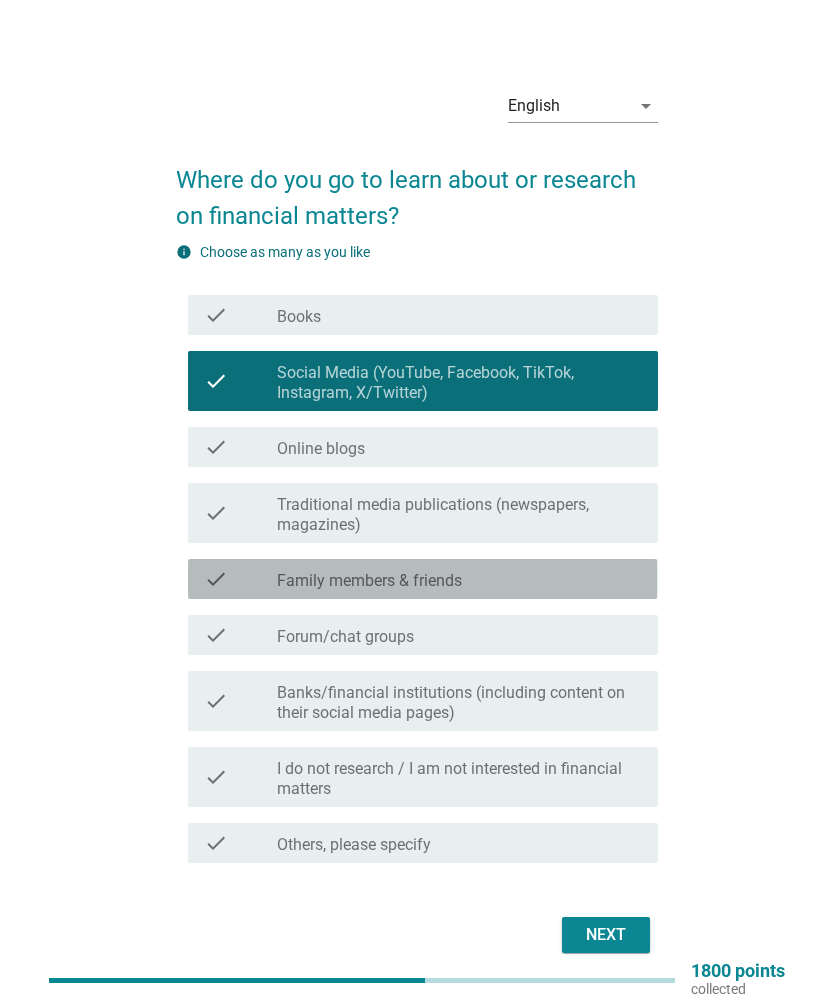 click on "check_box_outline_blank Family members & friends" at bounding box center [459, 579] 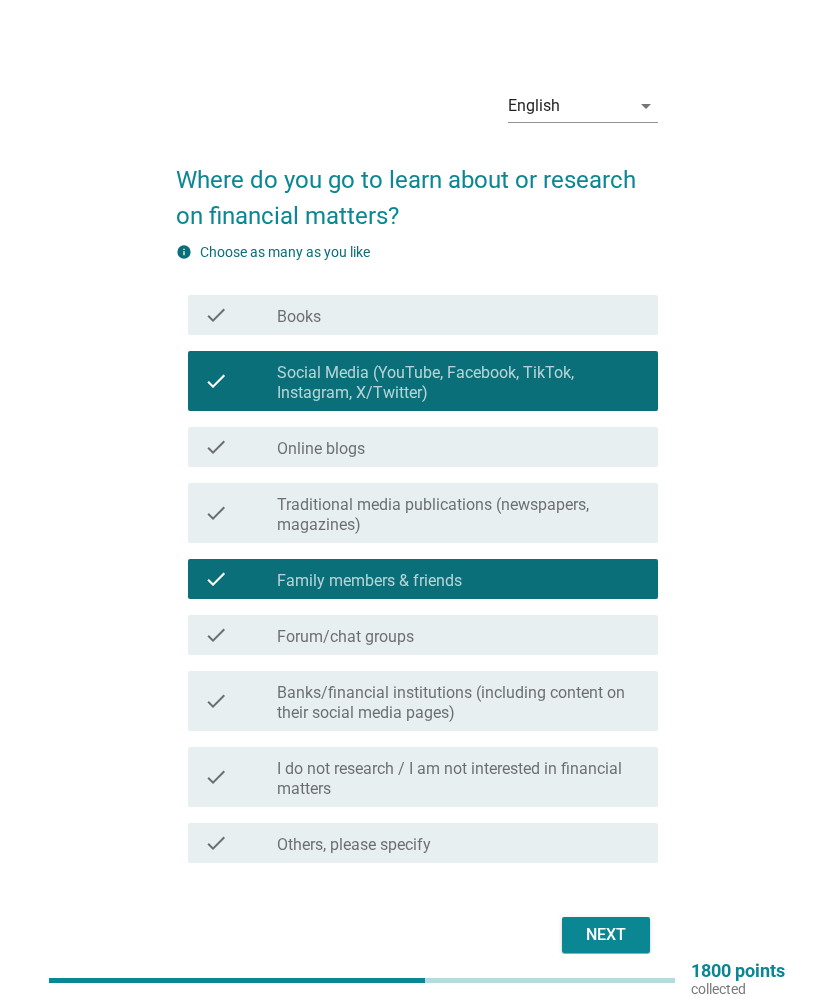 click on "Social Media (YouTube, Facebook, TikTok, Instagram, X/Twitter)" at bounding box center (459, 383) 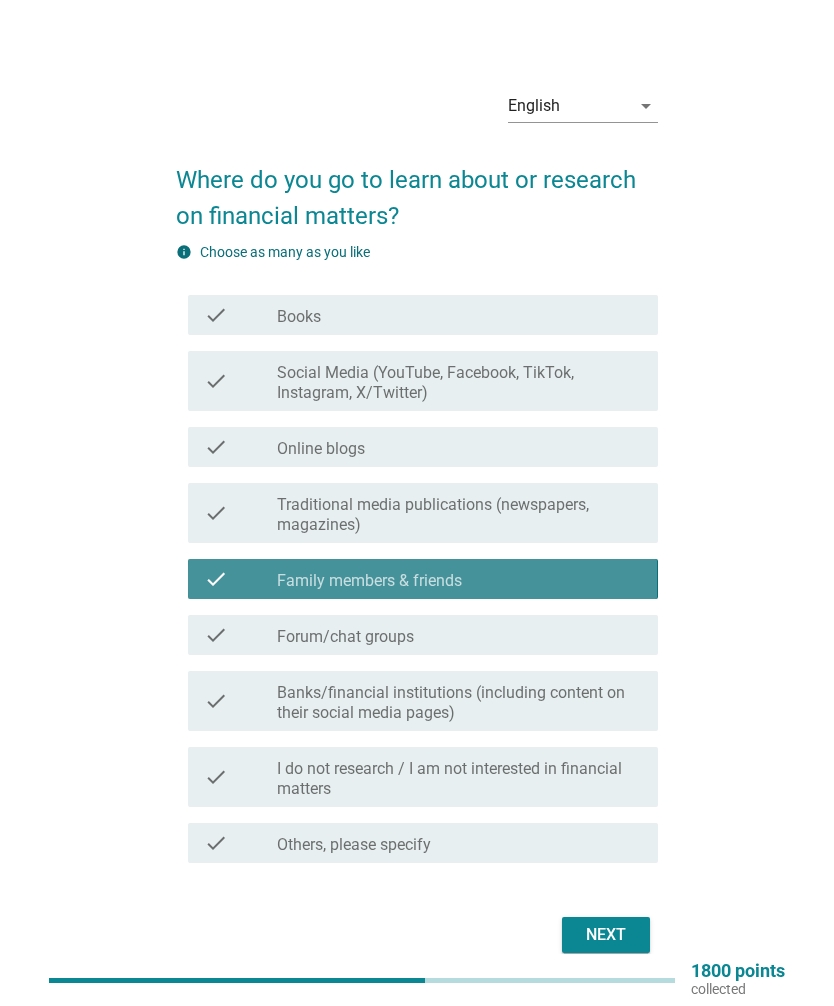 click on "check_box_outline_blank Family members & friends" at bounding box center [459, 579] 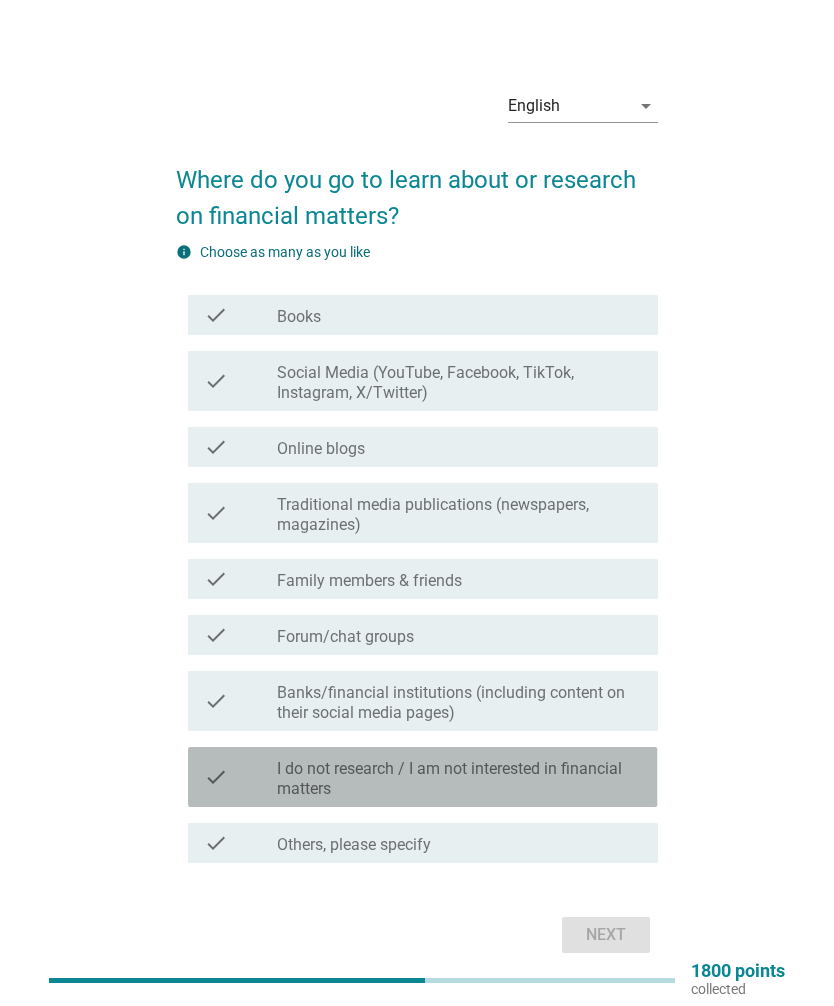 click on "I do not research / I am not interested in financial matters" at bounding box center [459, 779] 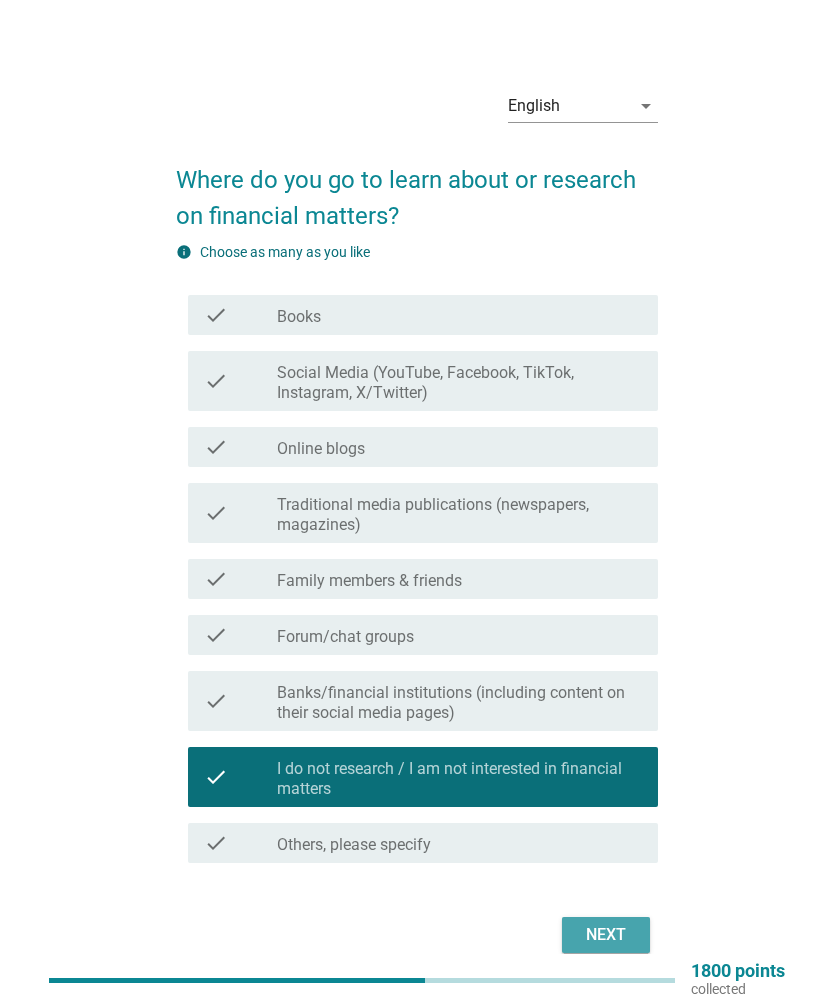 click on "Next" at bounding box center [606, 935] 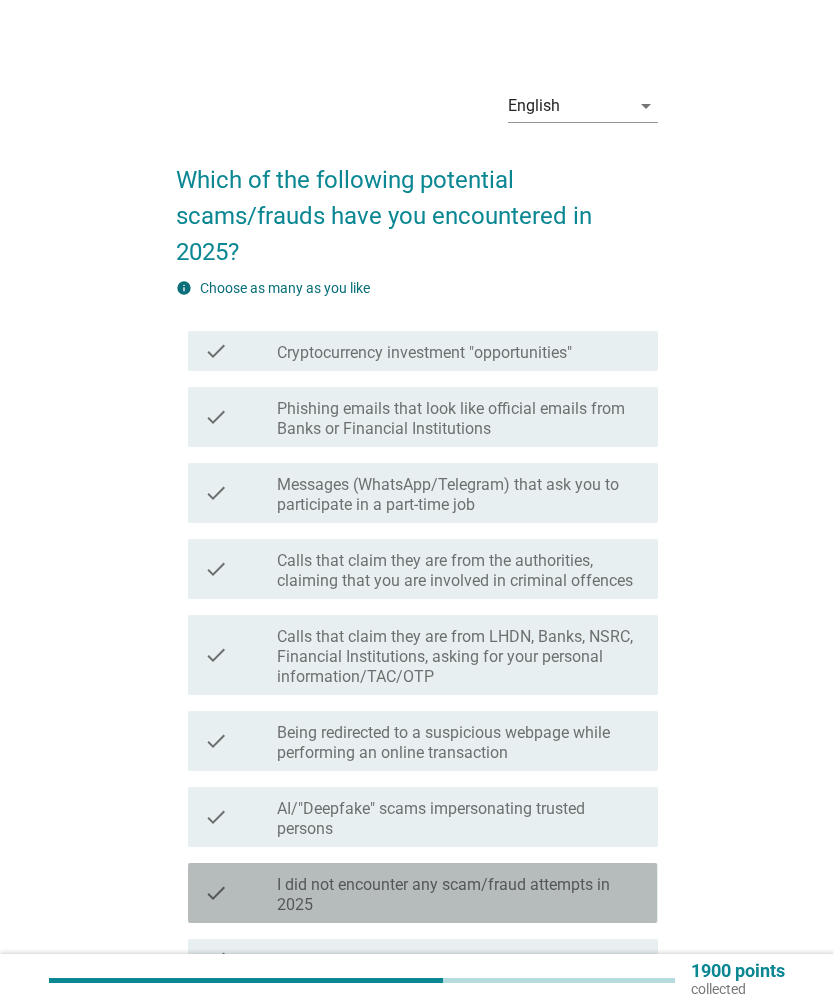 click on "I did not encounter any scam/fraud attempts in 2025" at bounding box center [459, 895] 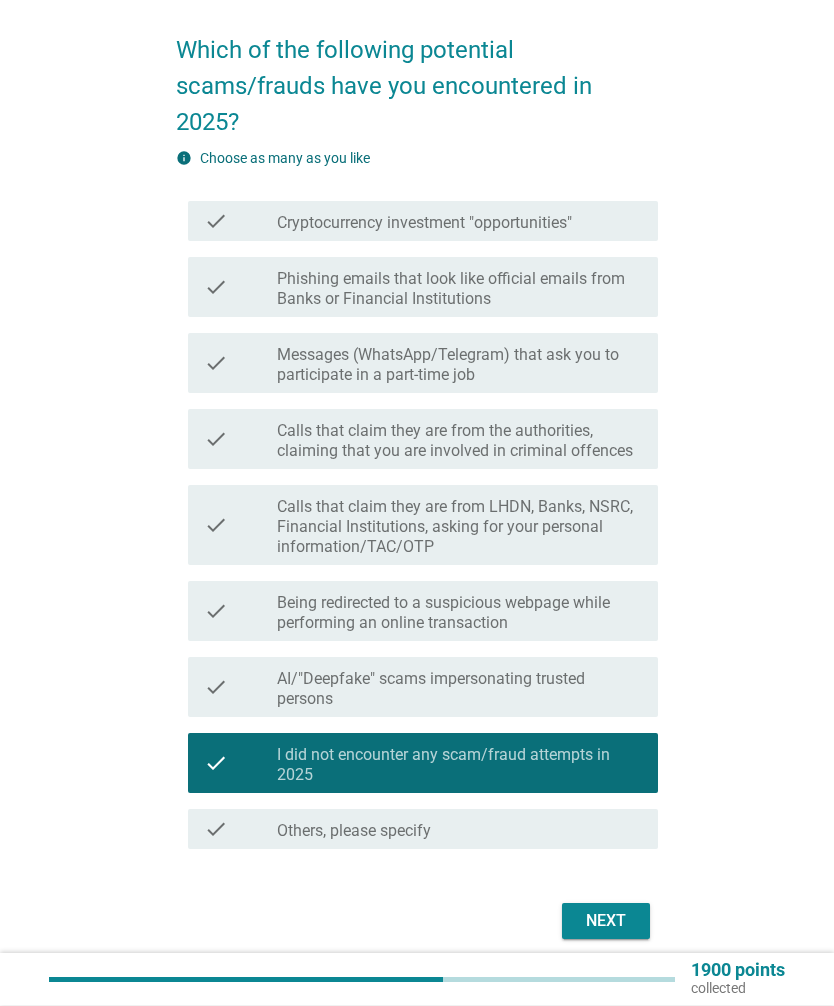scroll, scrollTop: 129, scrollLeft: 0, axis: vertical 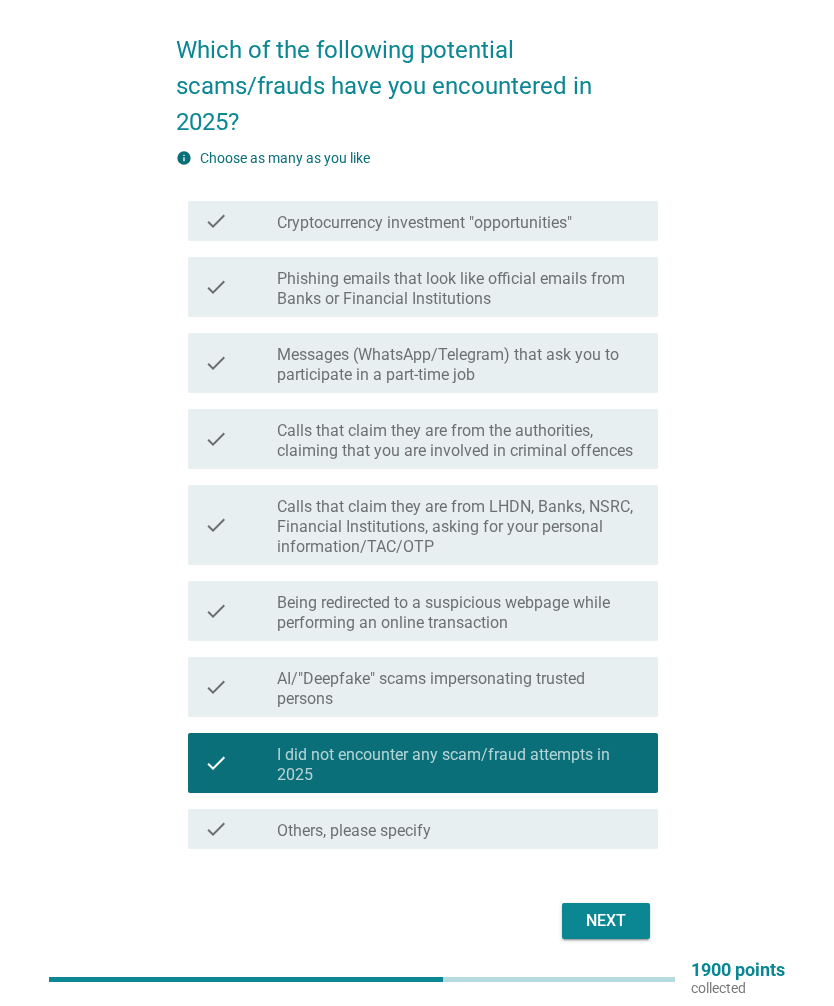 click on "Next" at bounding box center [606, 922] 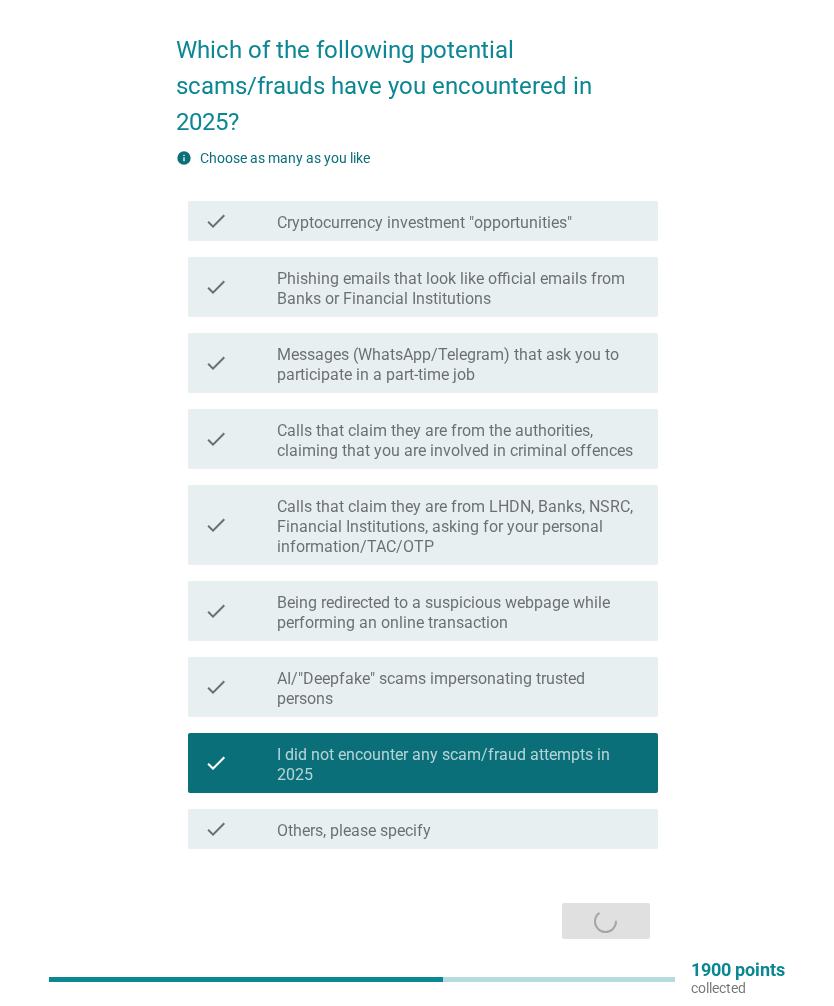 scroll, scrollTop: 0, scrollLeft: 0, axis: both 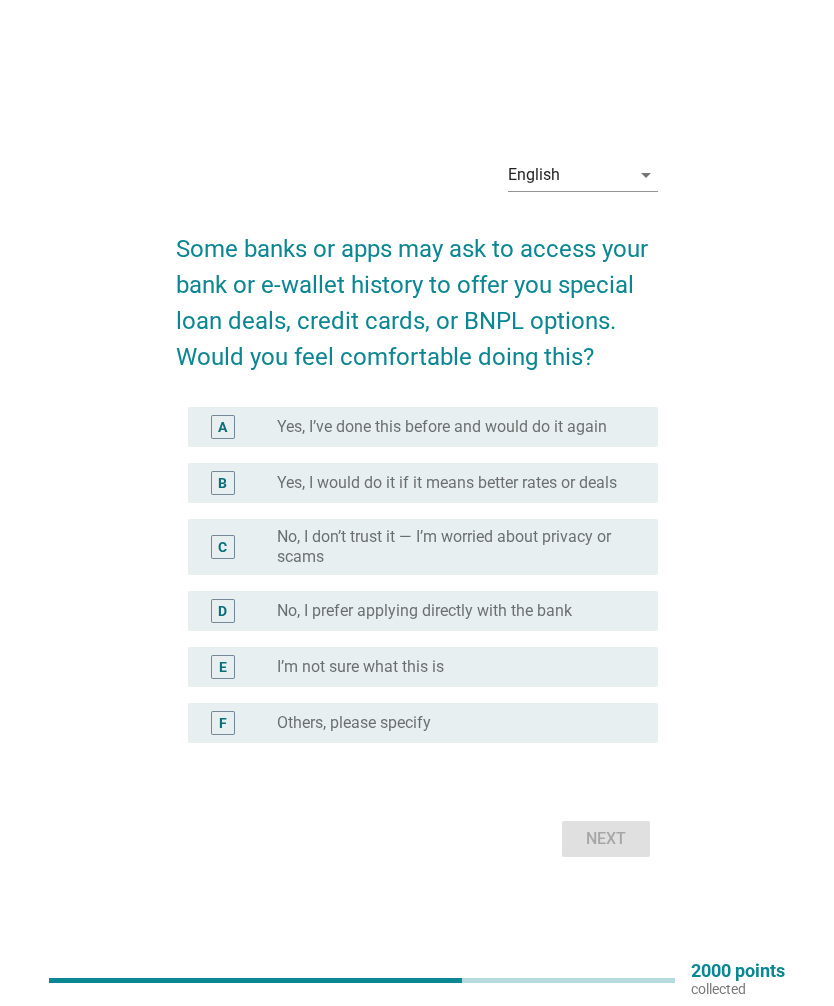 click on "No, I don’t trust it — I’m worried about privacy or scams" at bounding box center (451, 547) 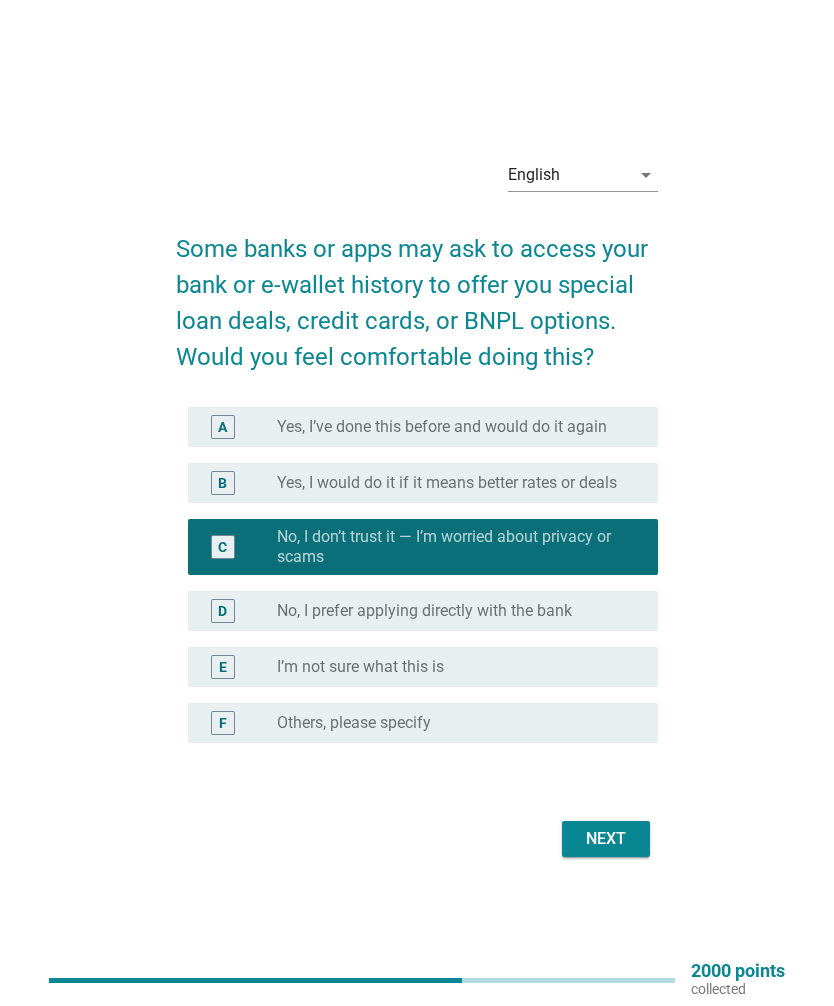 click on "Next" at bounding box center (606, 839) 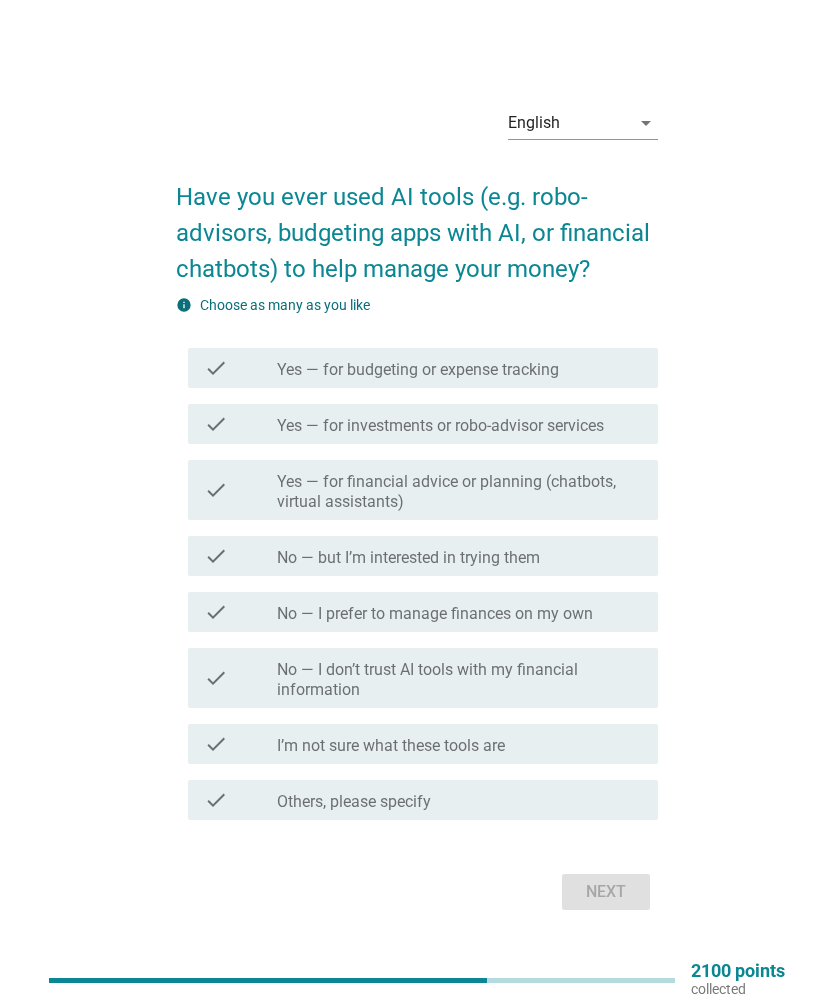 click on "check_box_outline_blank I’m not sure what these tools are" at bounding box center (459, 744) 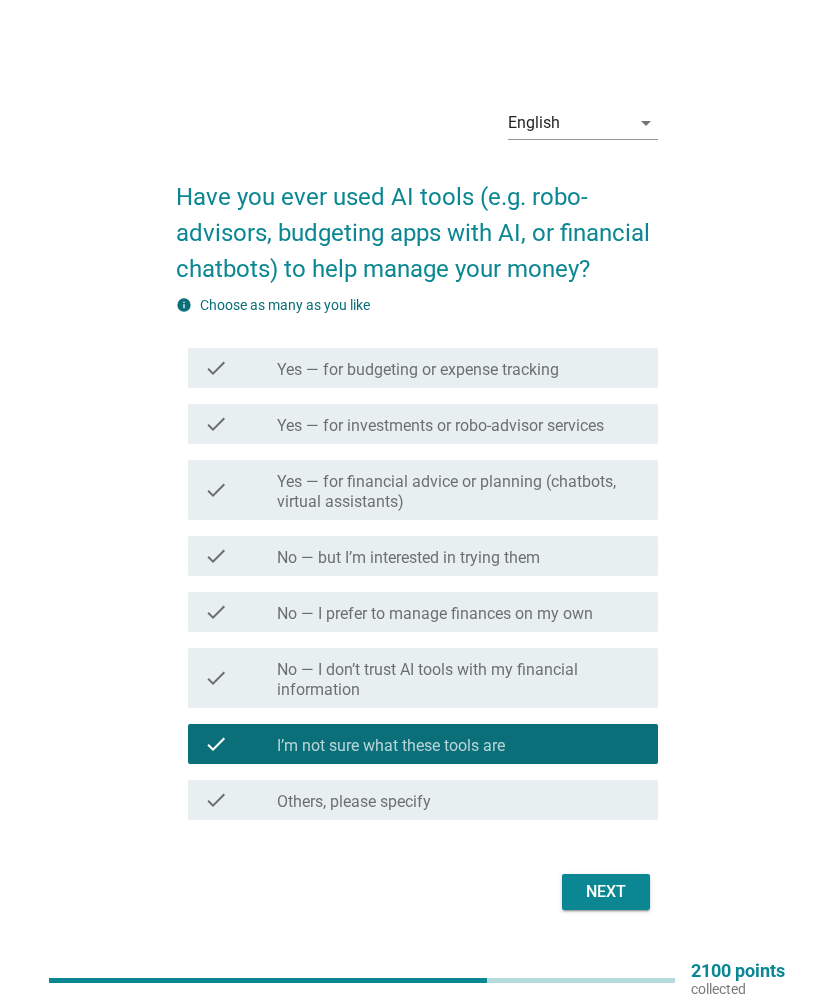 click on "Next" at bounding box center [606, 892] 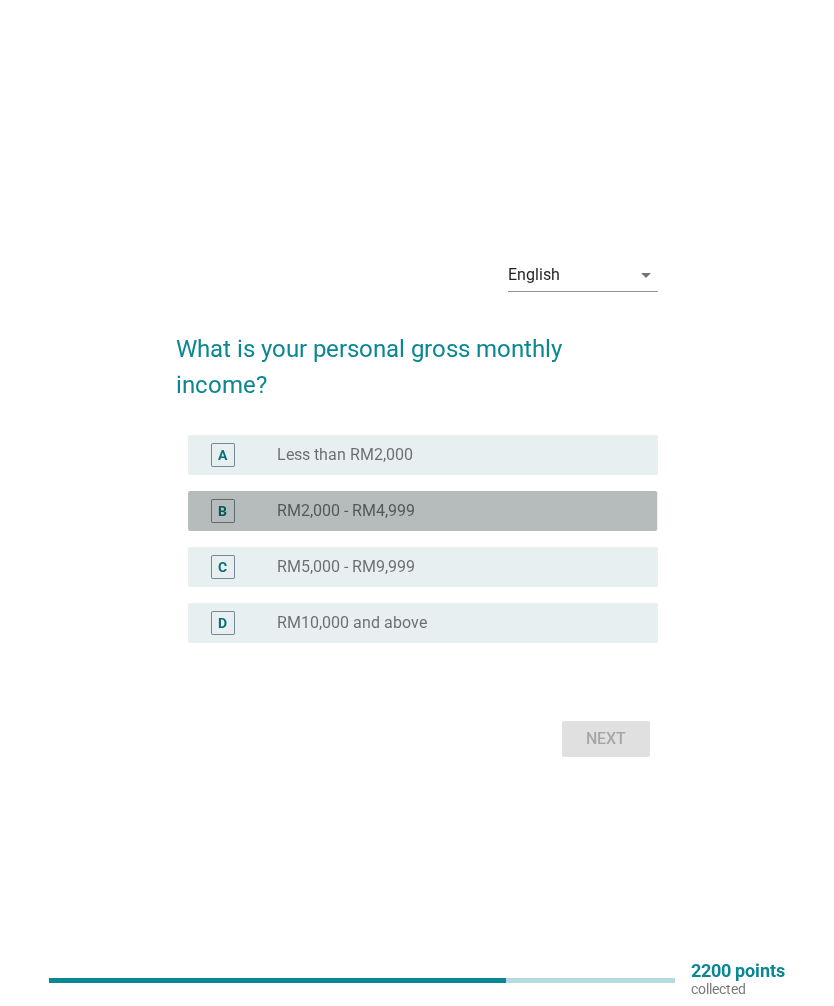 click on "radio_button_unchecked RM2,000 - RM4,999" at bounding box center (451, 511) 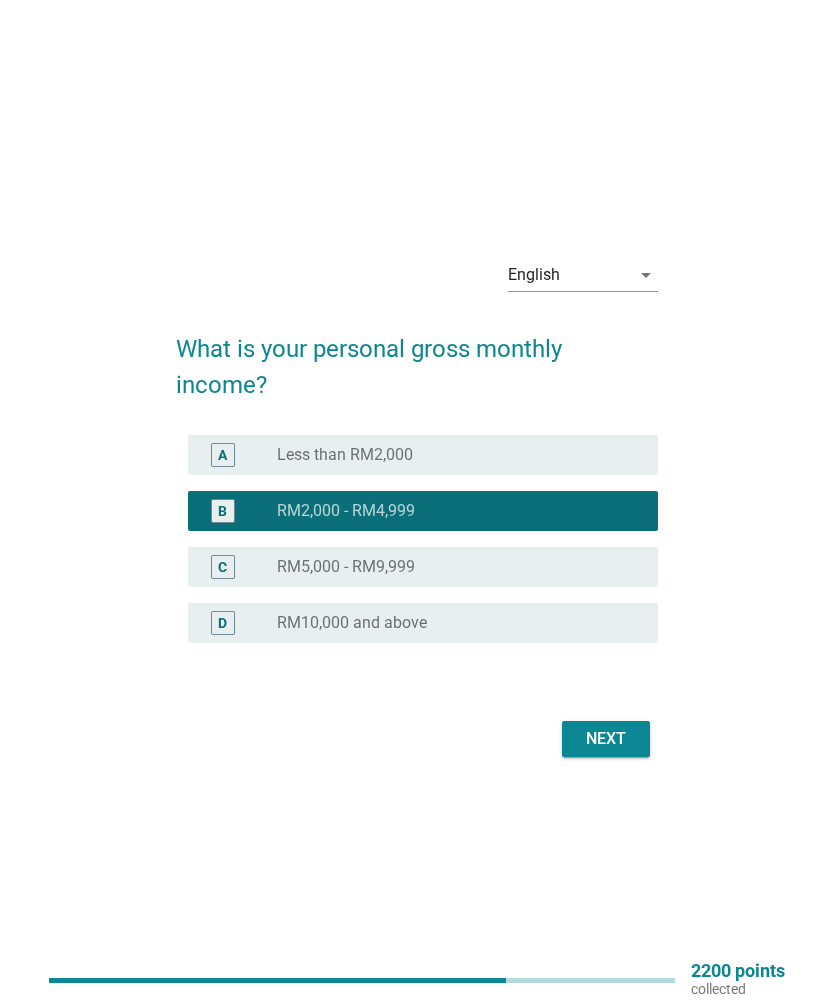 click on "Next" at bounding box center [606, 739] 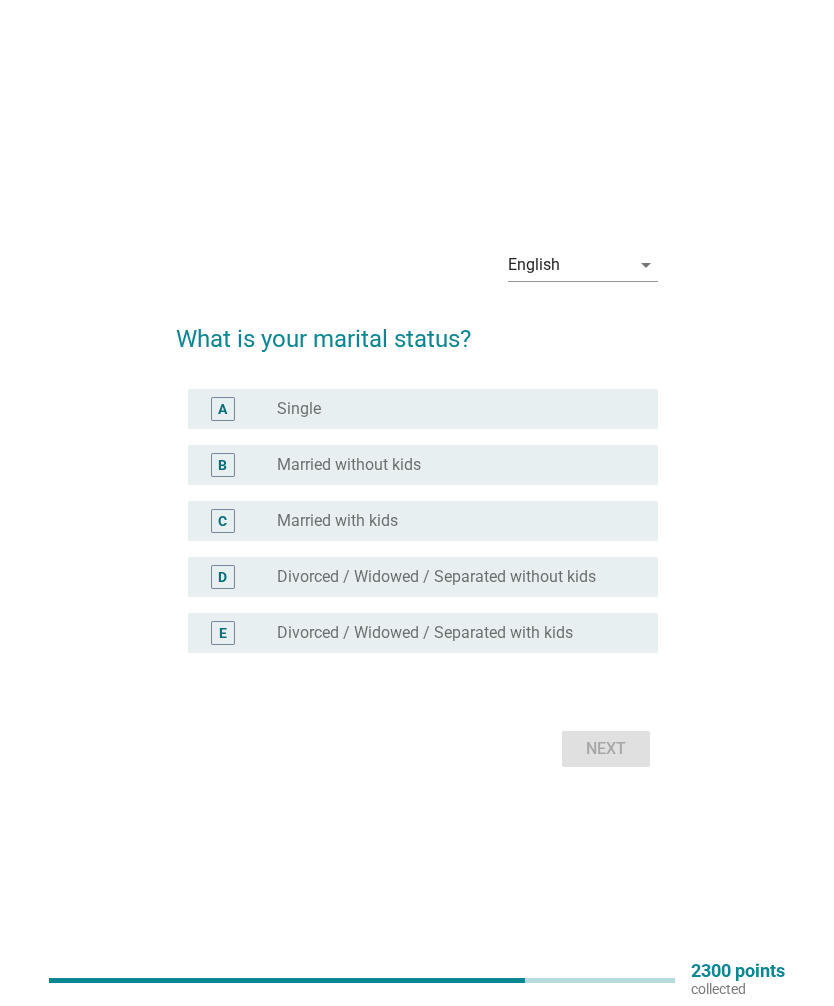 click on "Divorced / Widowed / Separated with kids" at bounding box center [425, 633] 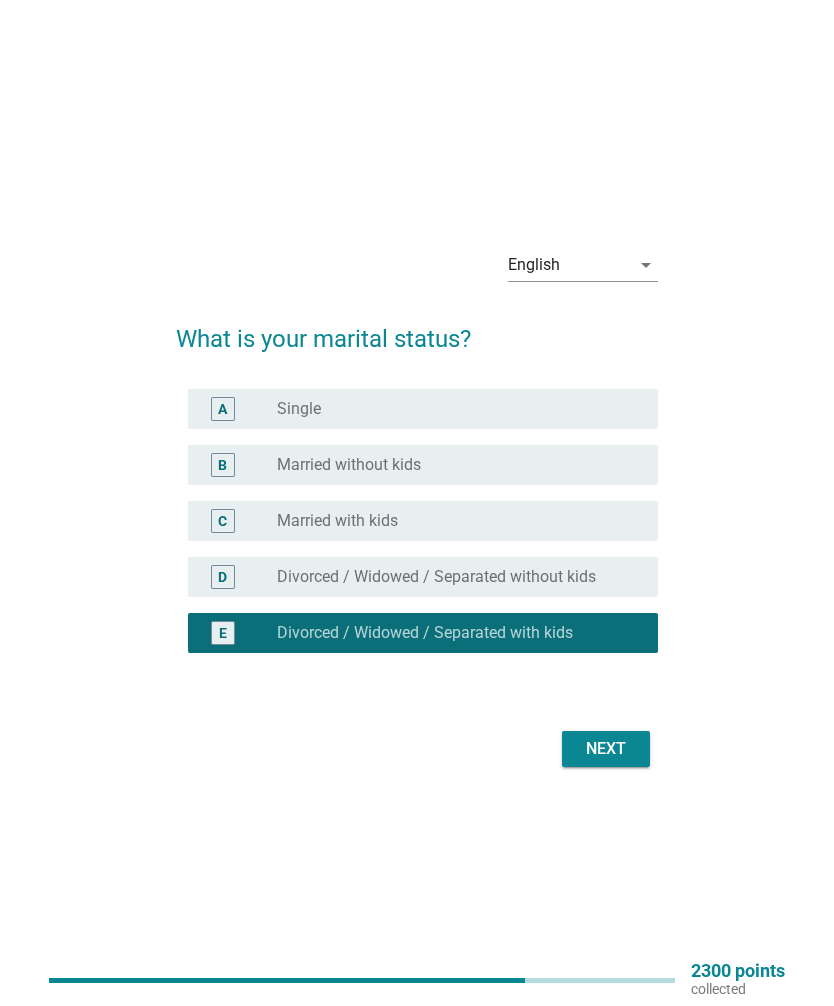 click on "Next" at bounding box center [606, 749] 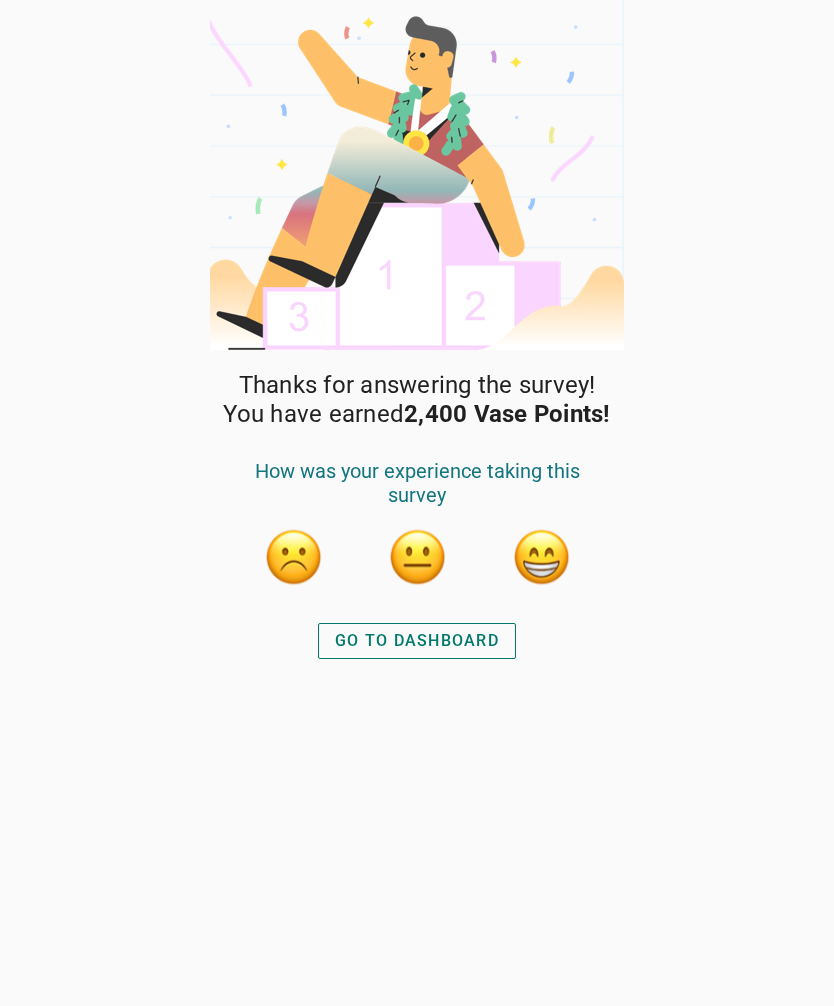click on "GO TO DASHBOARD" at bounding box center [417, 641] 